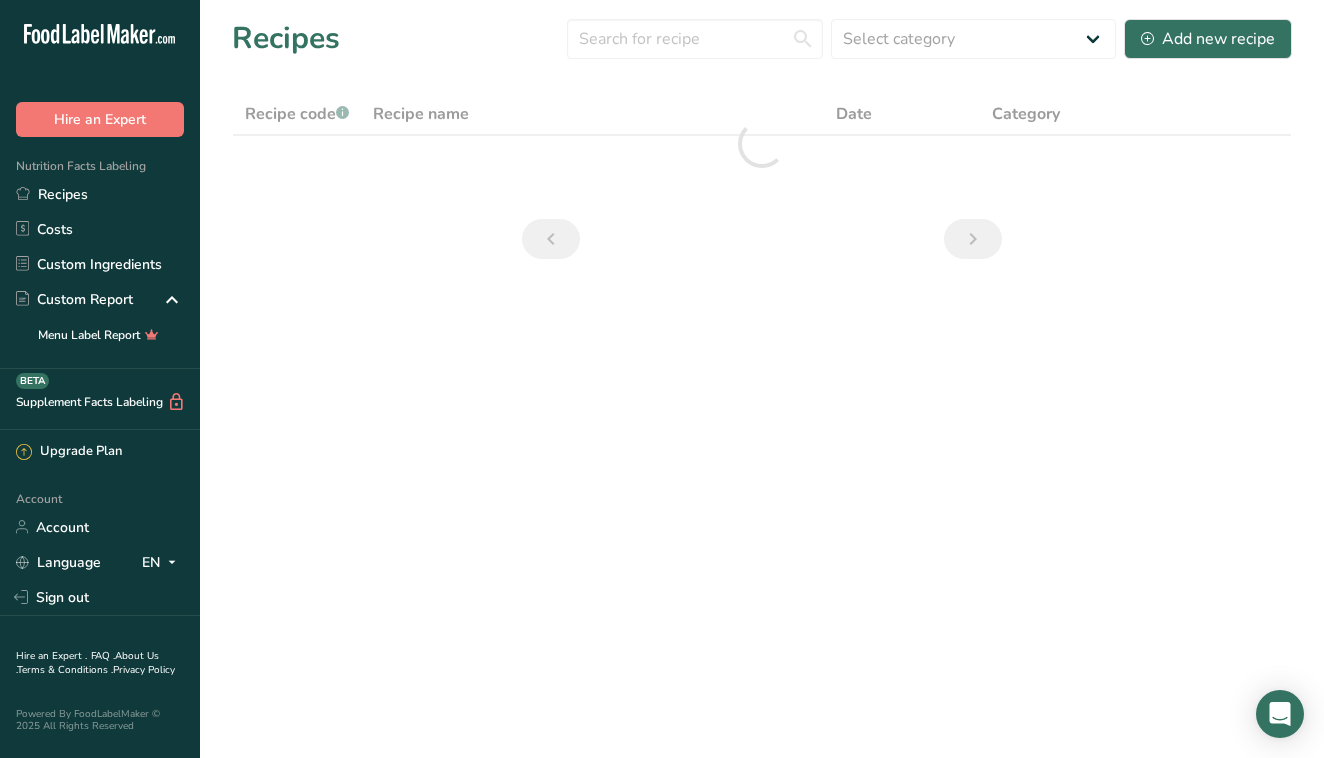 scroll, scrollTop: 0, scrollLeft: 0, axis: both 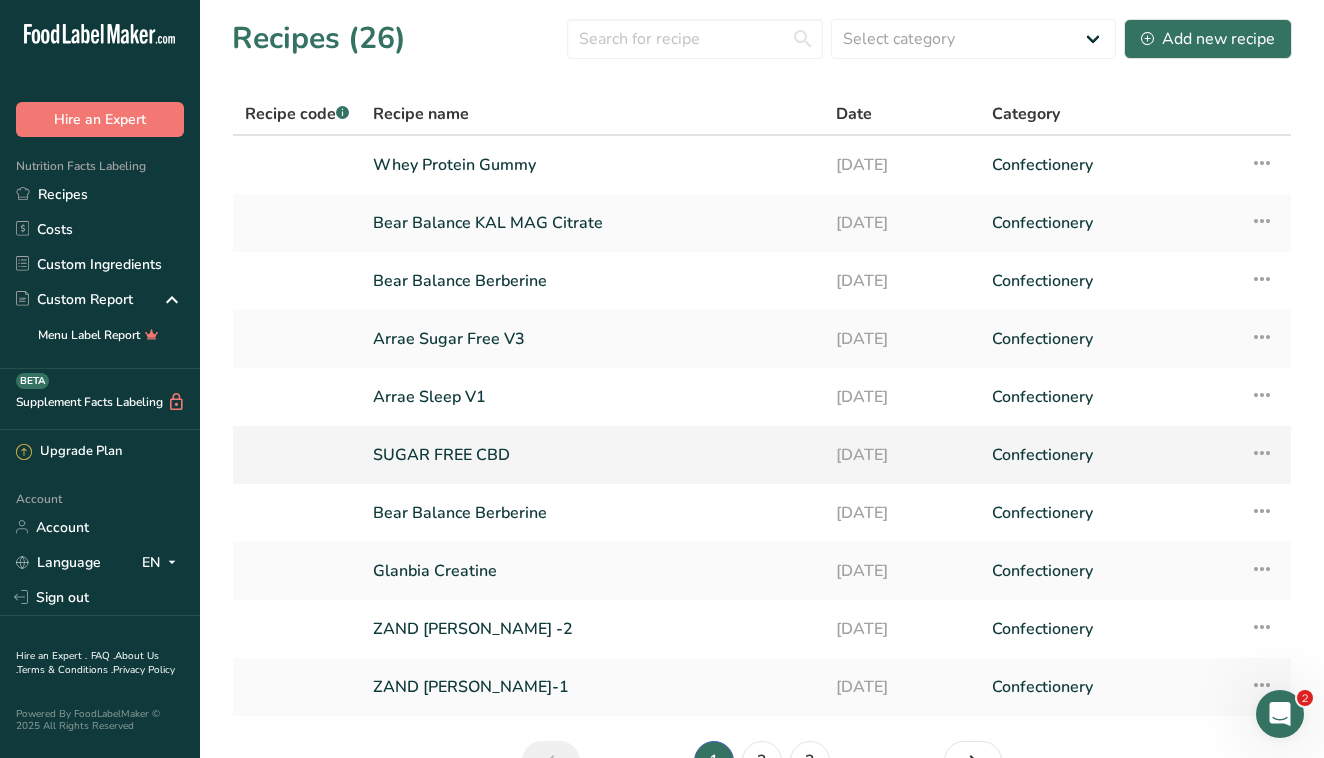 click on "SUGAR FREE CBD" at bounding box center (592, 455) 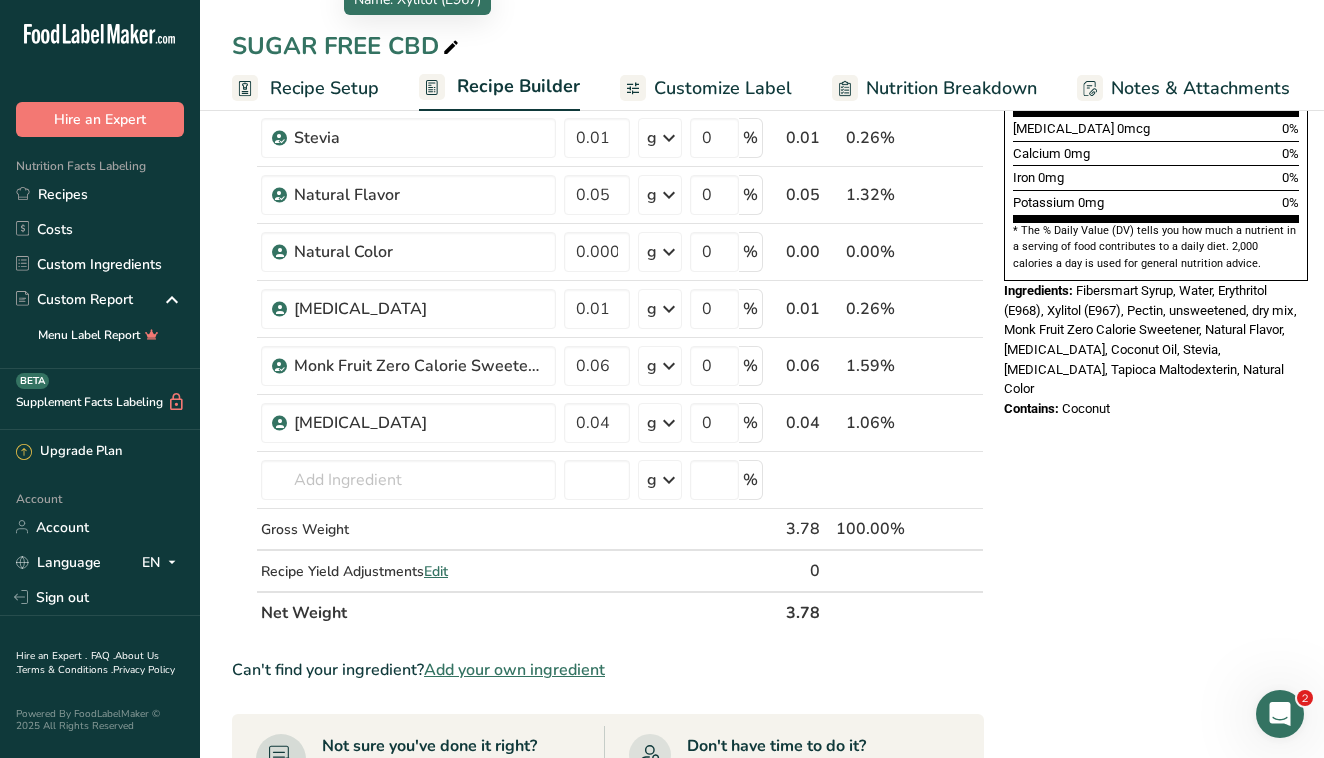 scroll, scrollTop: 557, scrollLeft: 0, axis: vertical 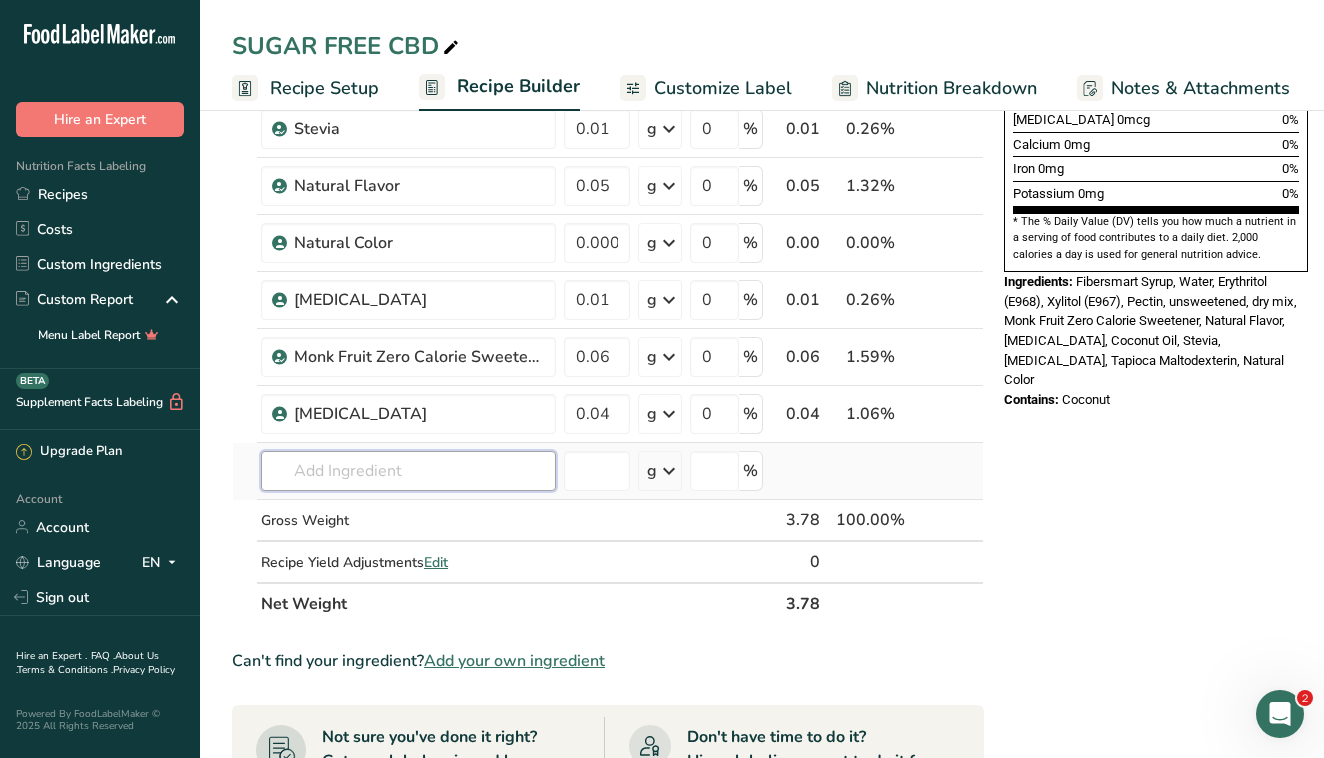 click at bounding box center [408, 471] 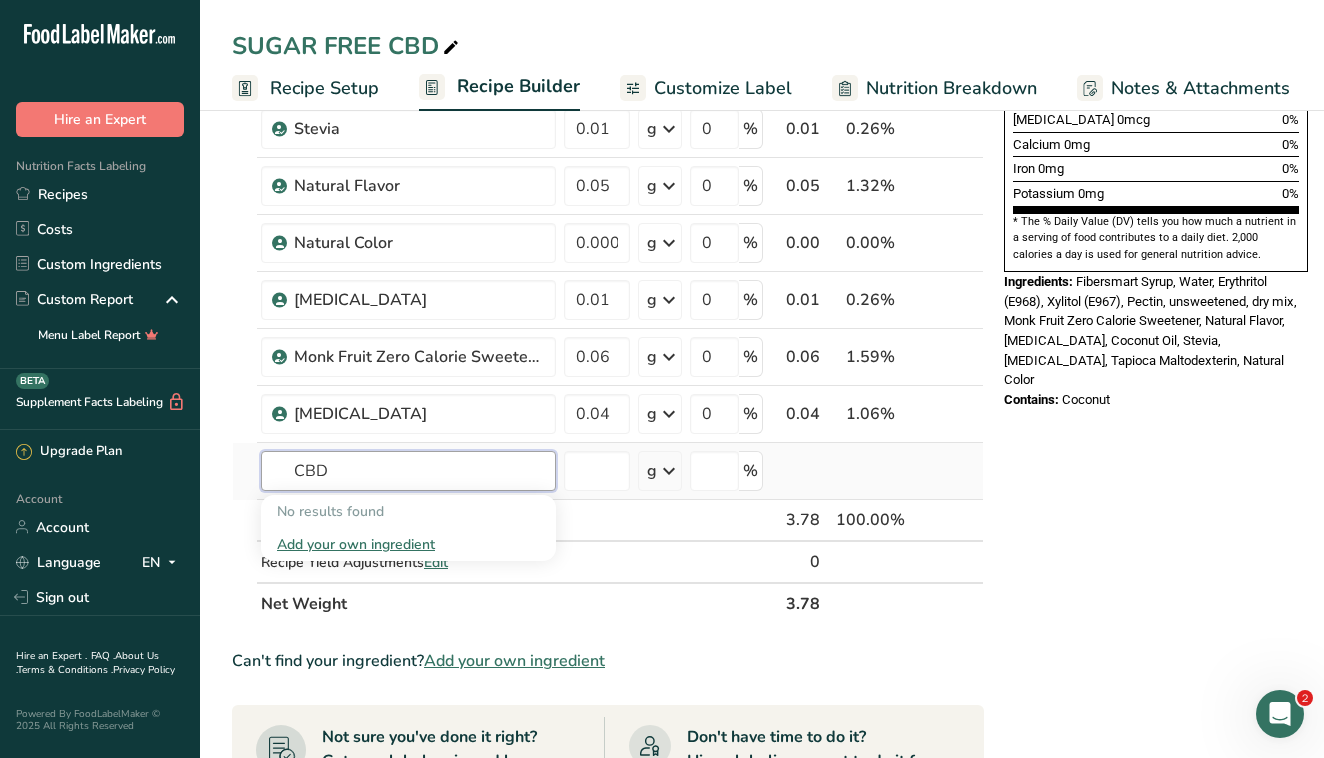 type on "CBD" 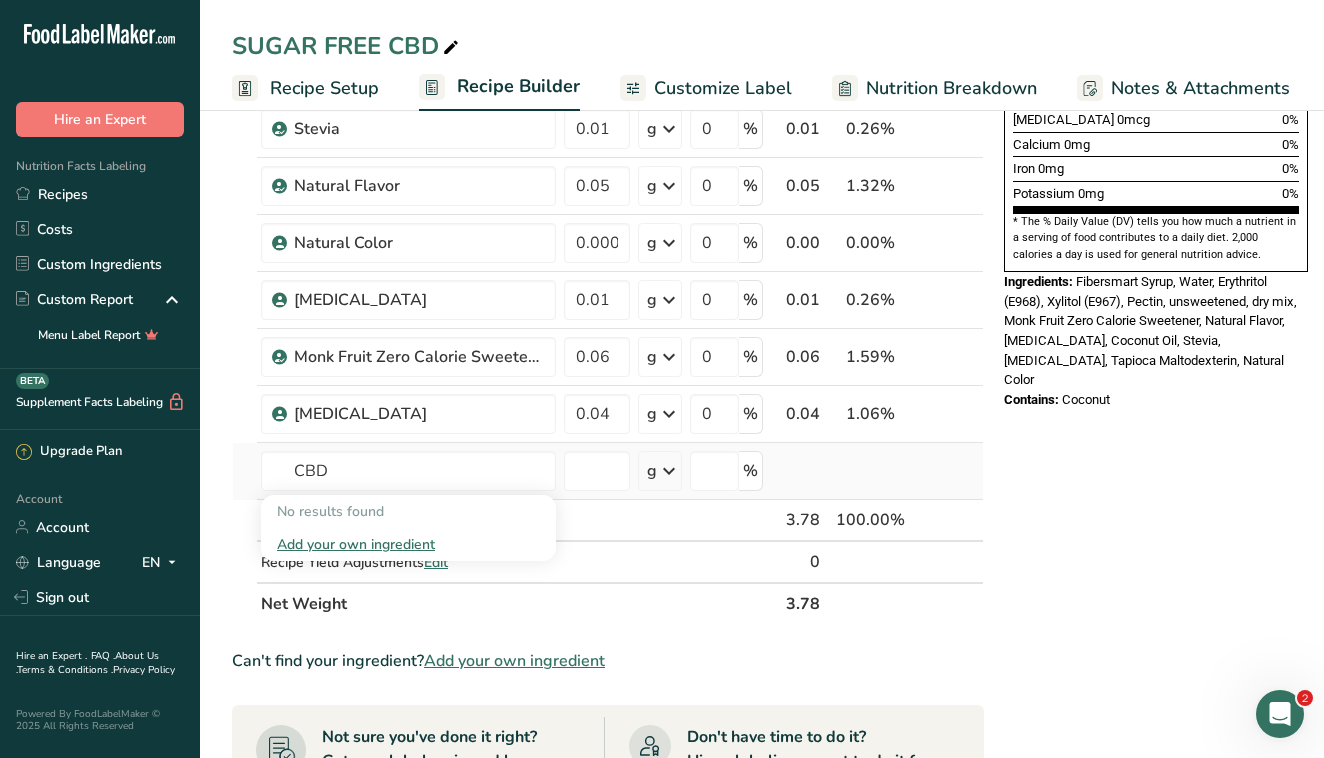 type 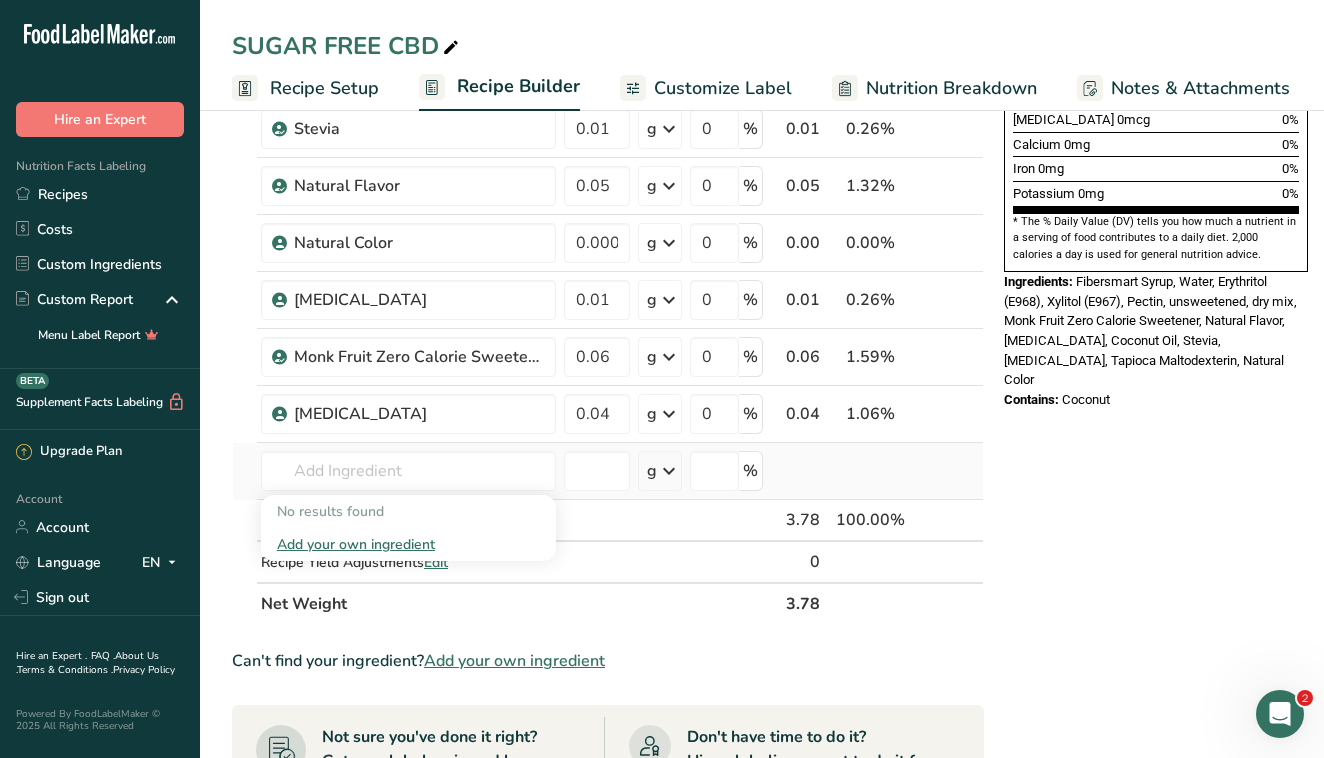 click on "Add your own ingredient" at bounding box center (408, 544) 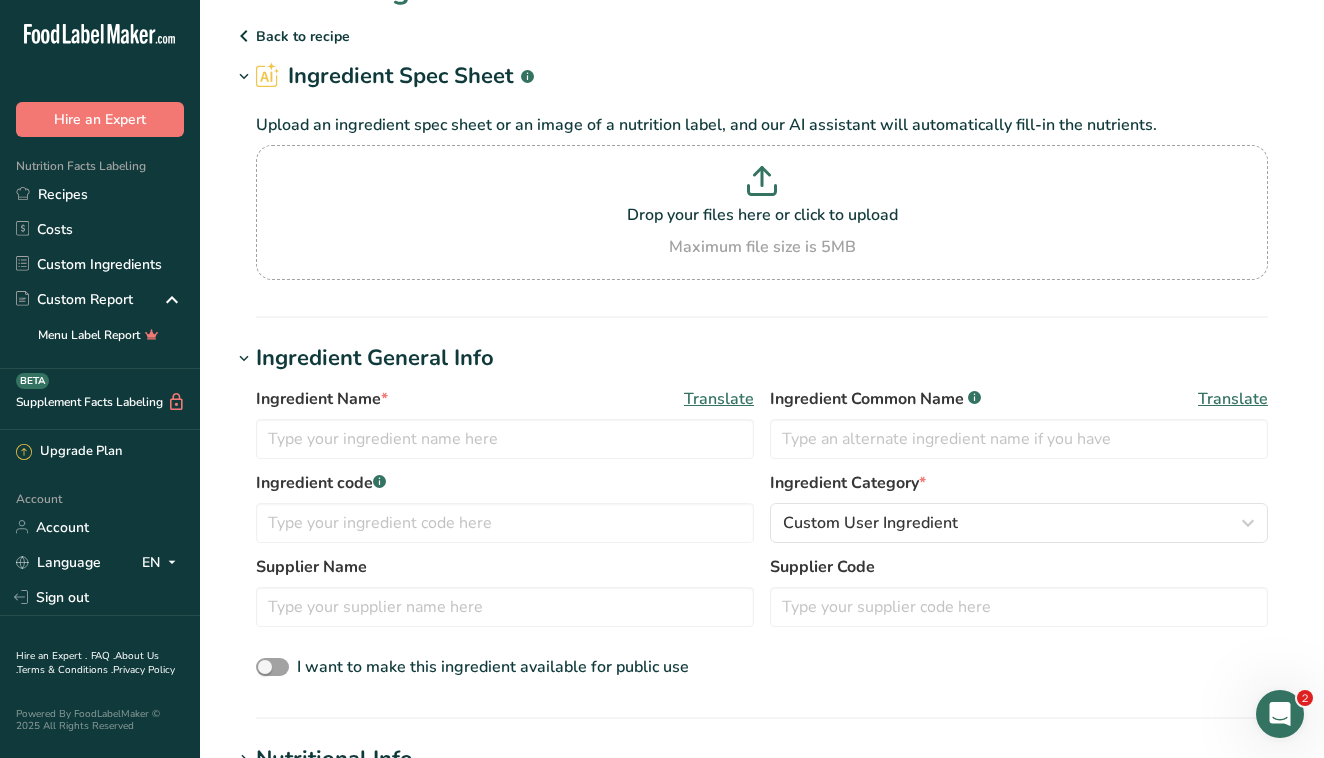 scroll, scrollTop: 54, scrollLeft: 0, axis: vertical 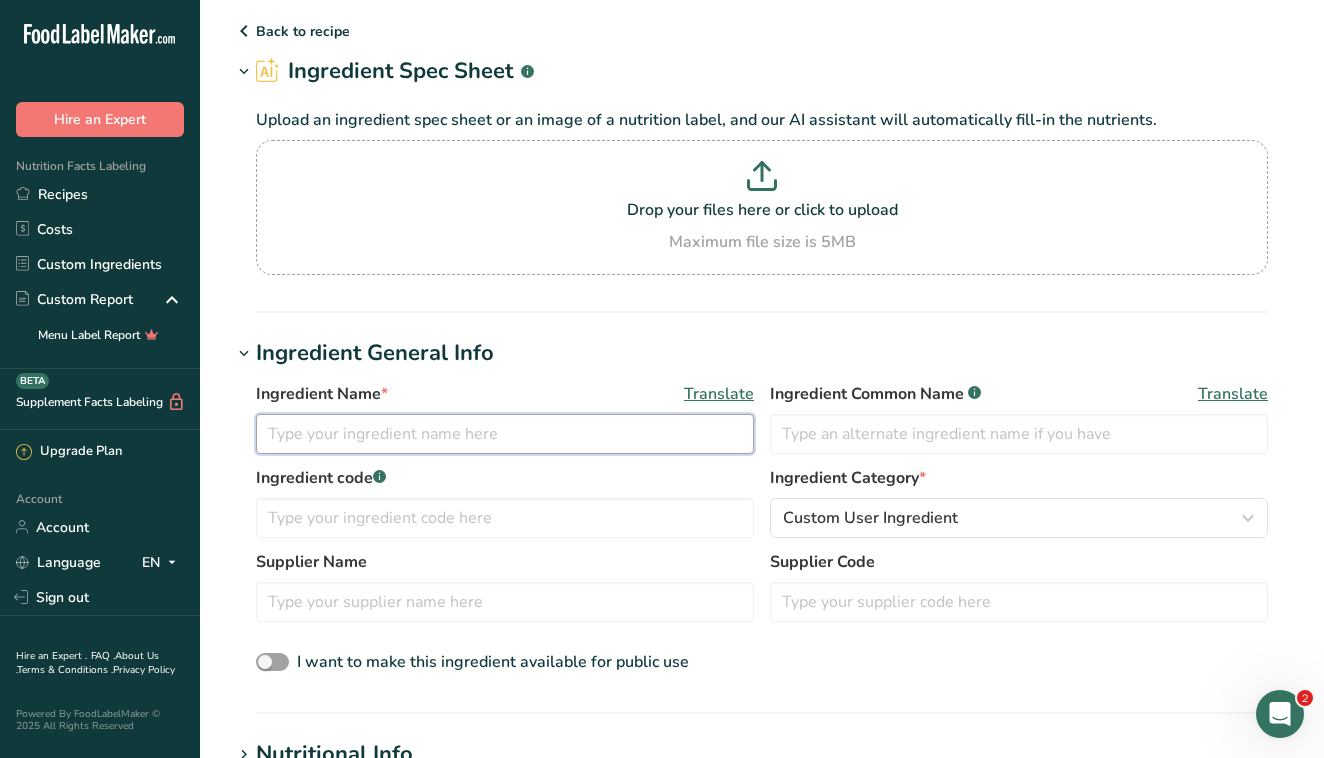 click at bounding box center (505, 434) 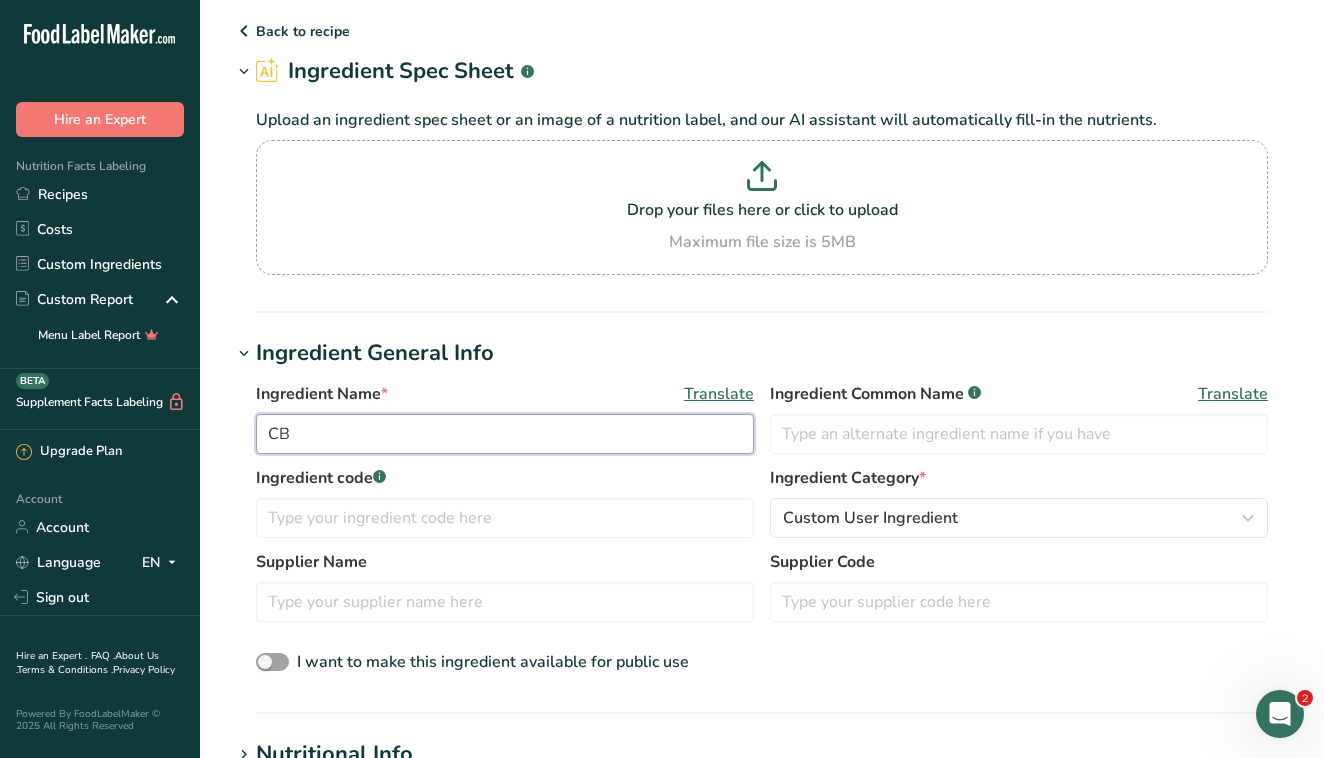 type on "C" 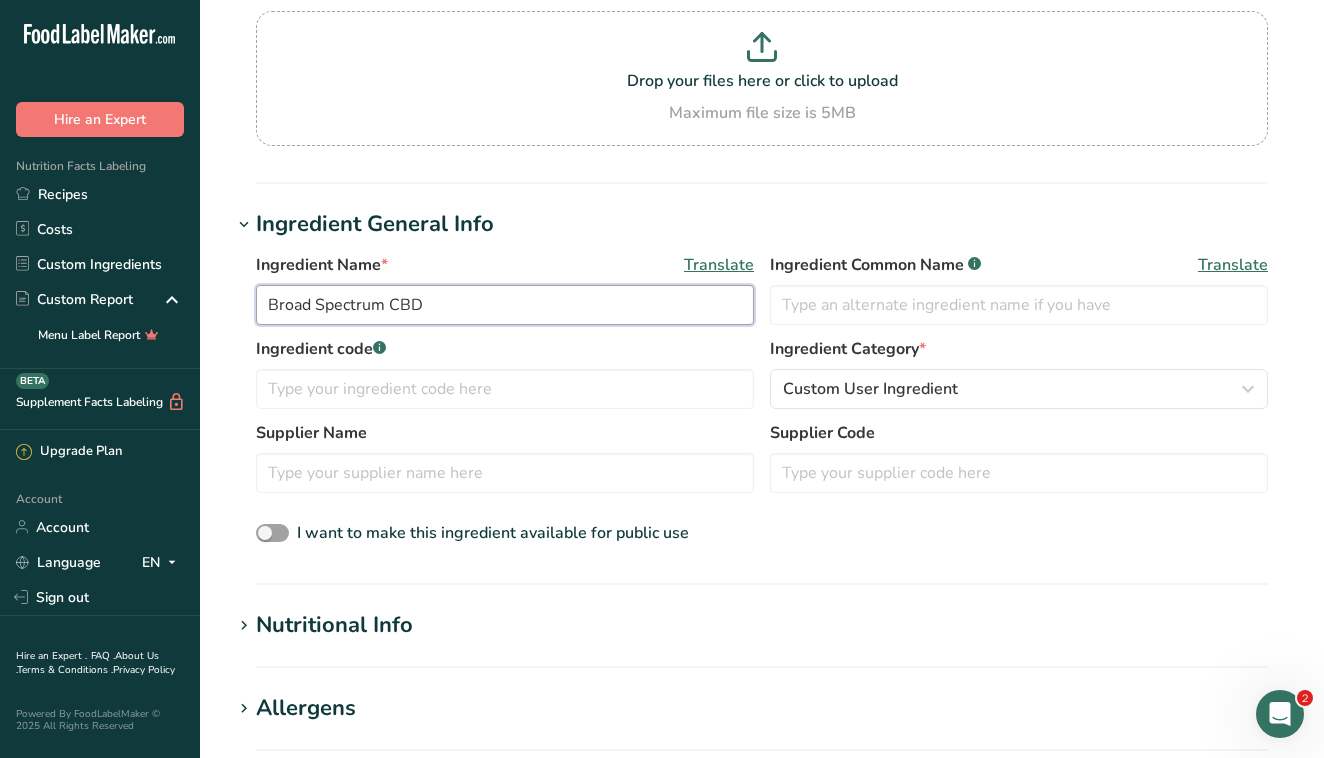 scroll, scrollTop: 278, scrollLeft: 0, axis: vertical 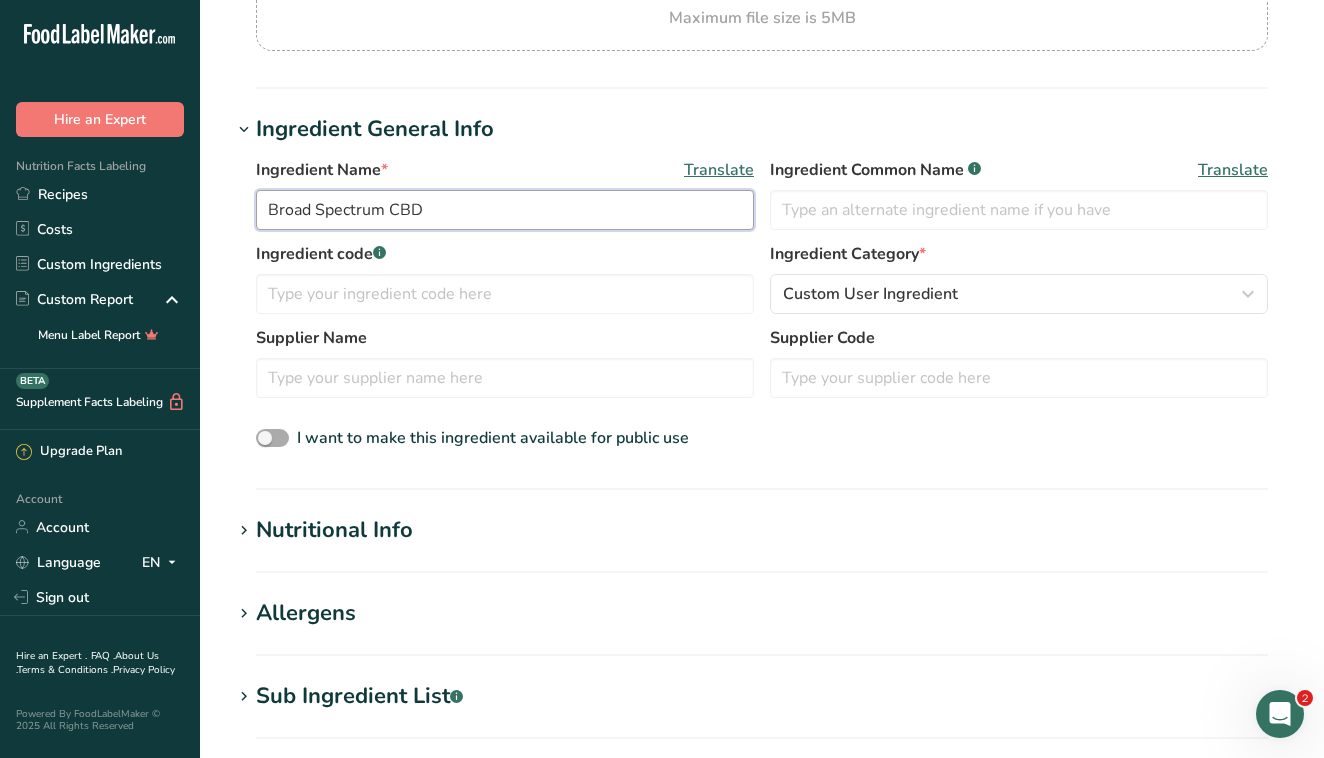 type on "Broad Spectrum CBD" 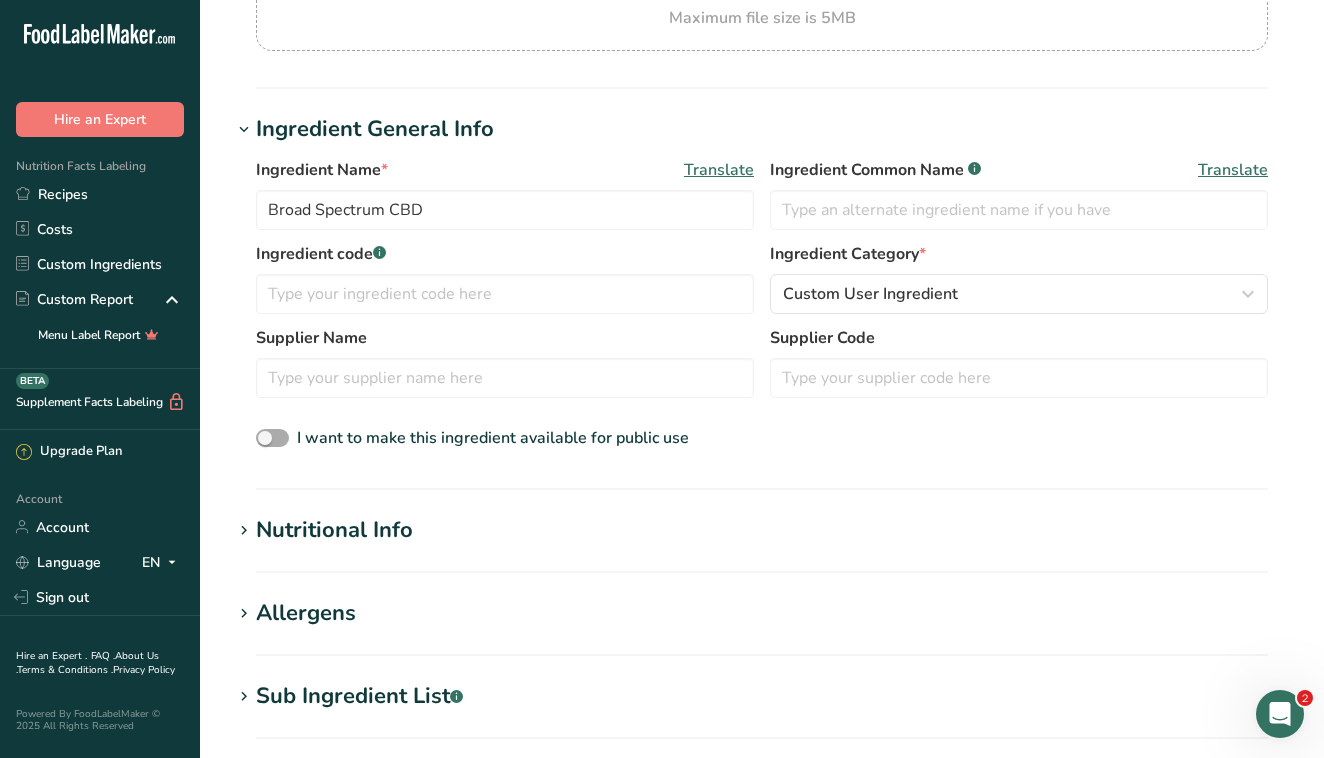 click at bounding box center [272, 438] 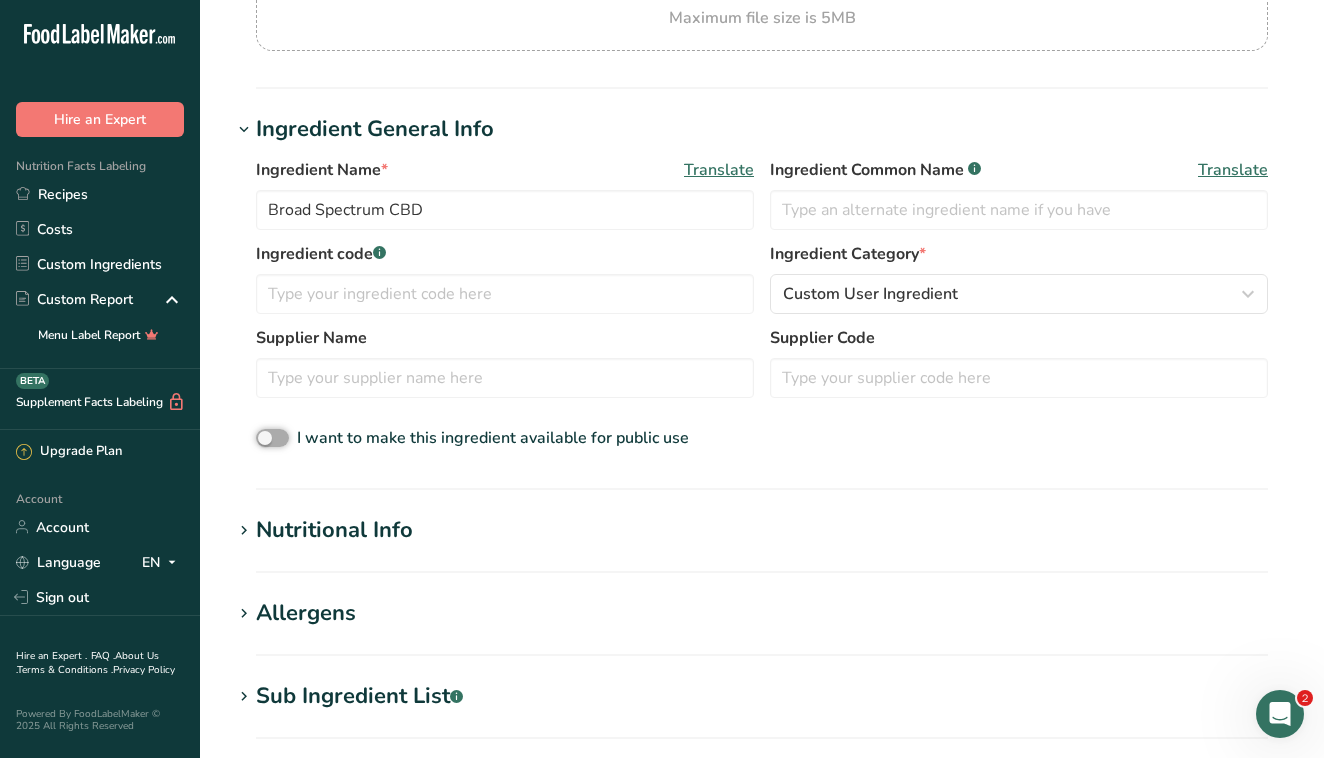 click on "I want to make this ingredient available for public use" at bounding box center [262, 438] 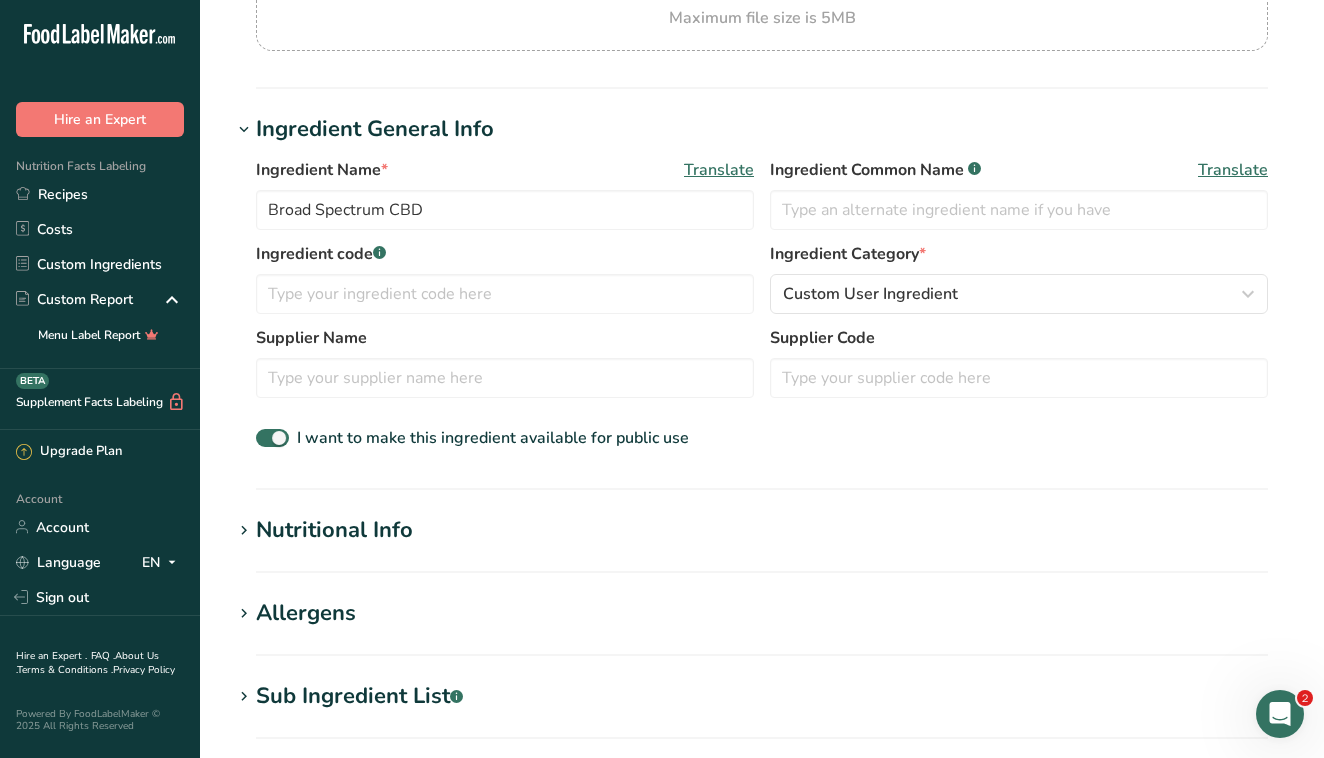 click at bounding box center (244, 531) 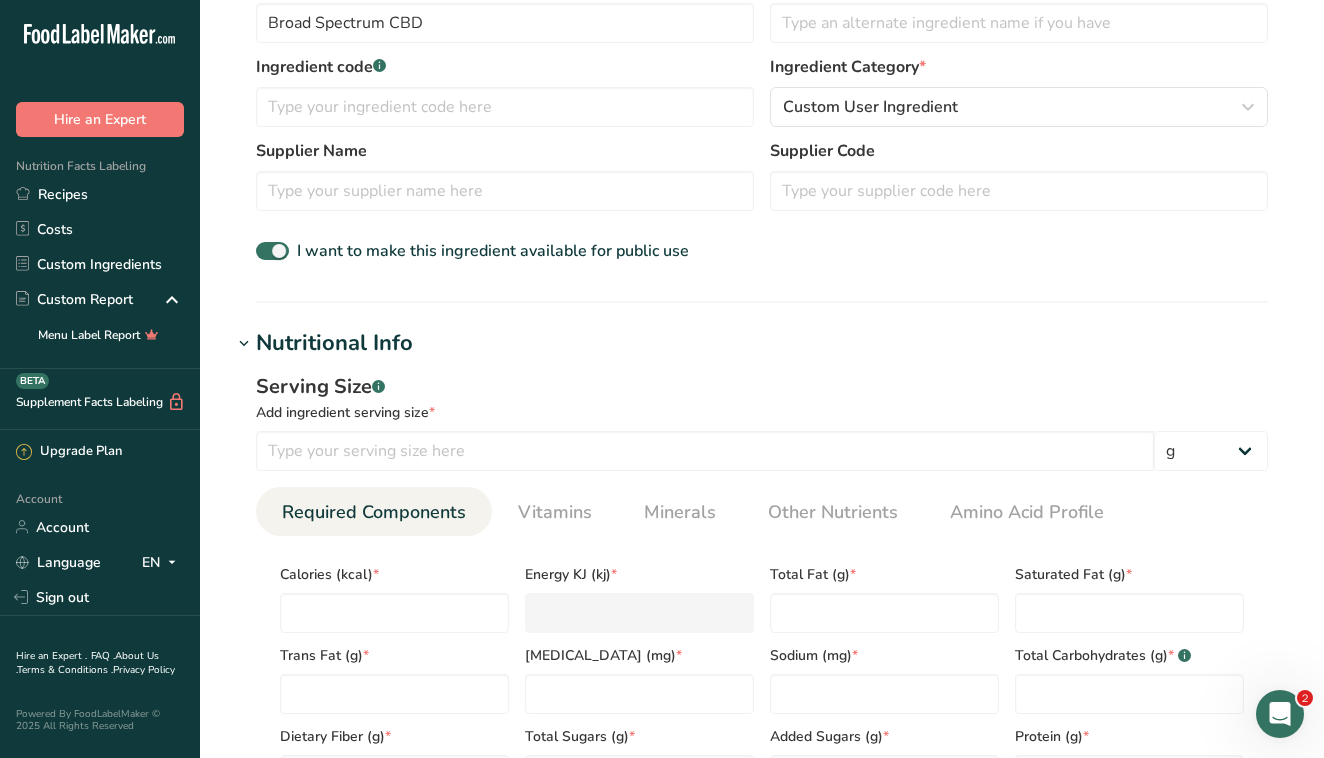scroll, scrollTop: 492, scrollLeft: 0, axis: vertical 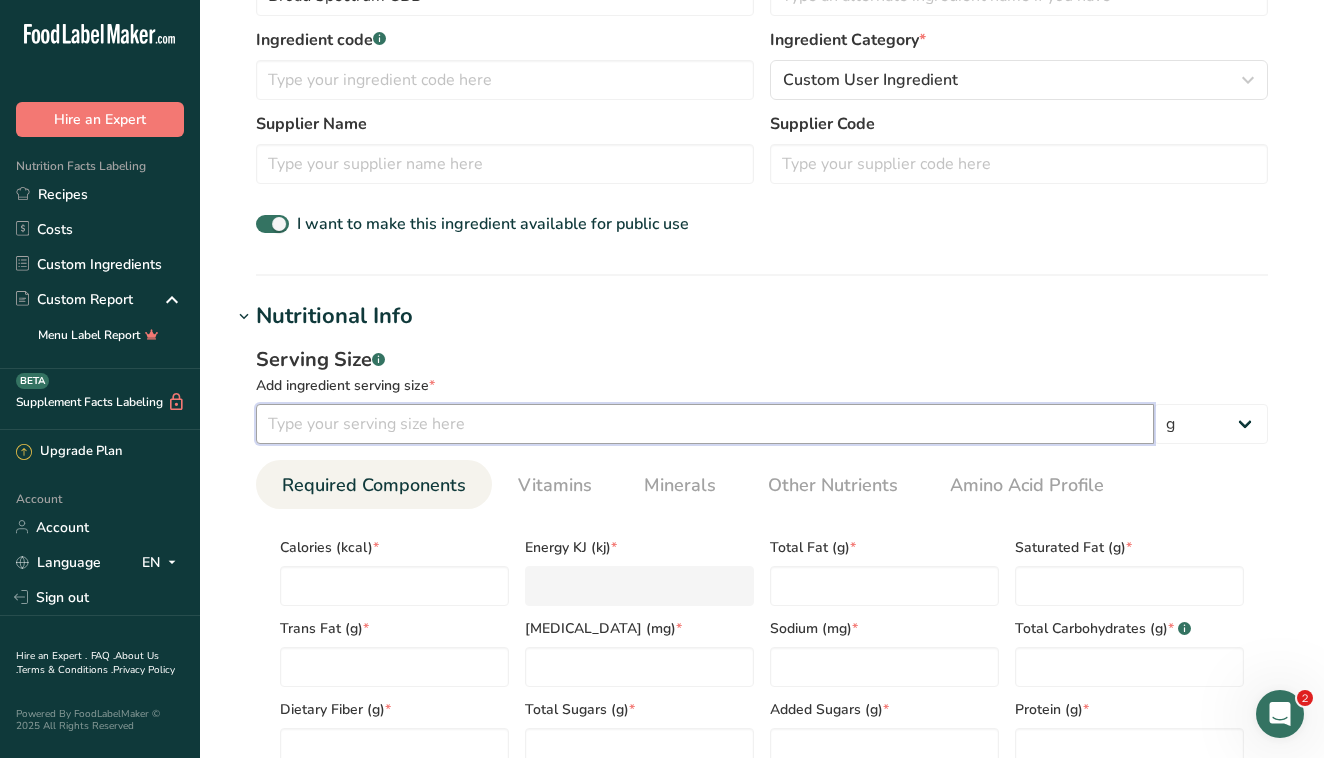 click at bounding box center (705, 424) 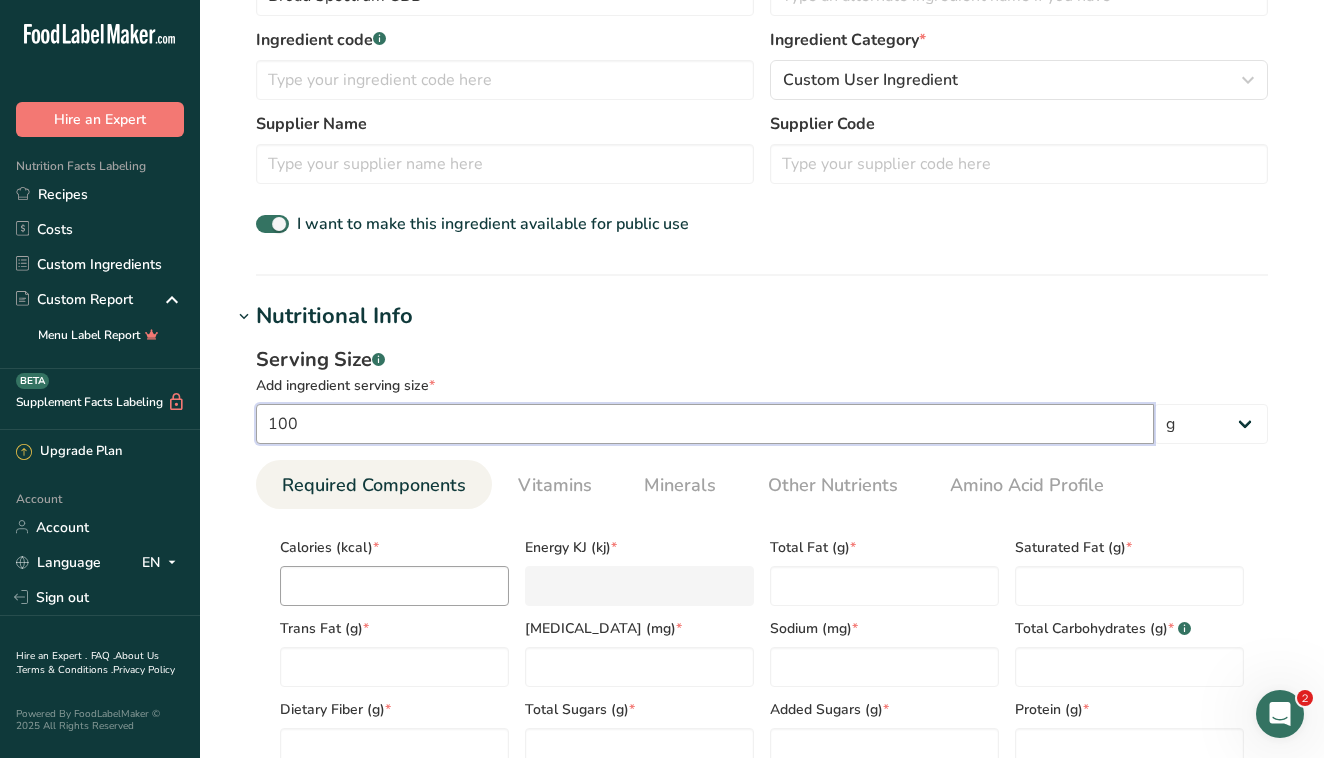 type on "100" 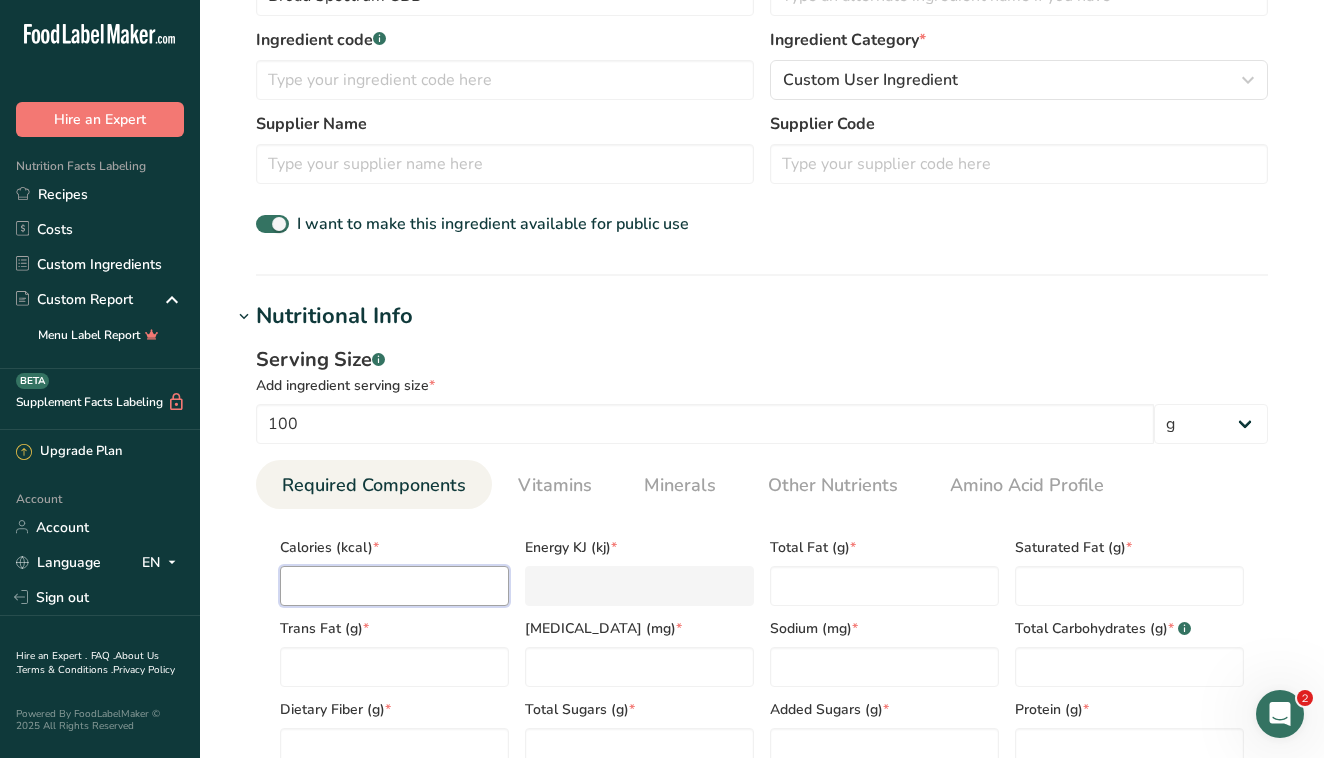 click at bounding box center [394, 586] 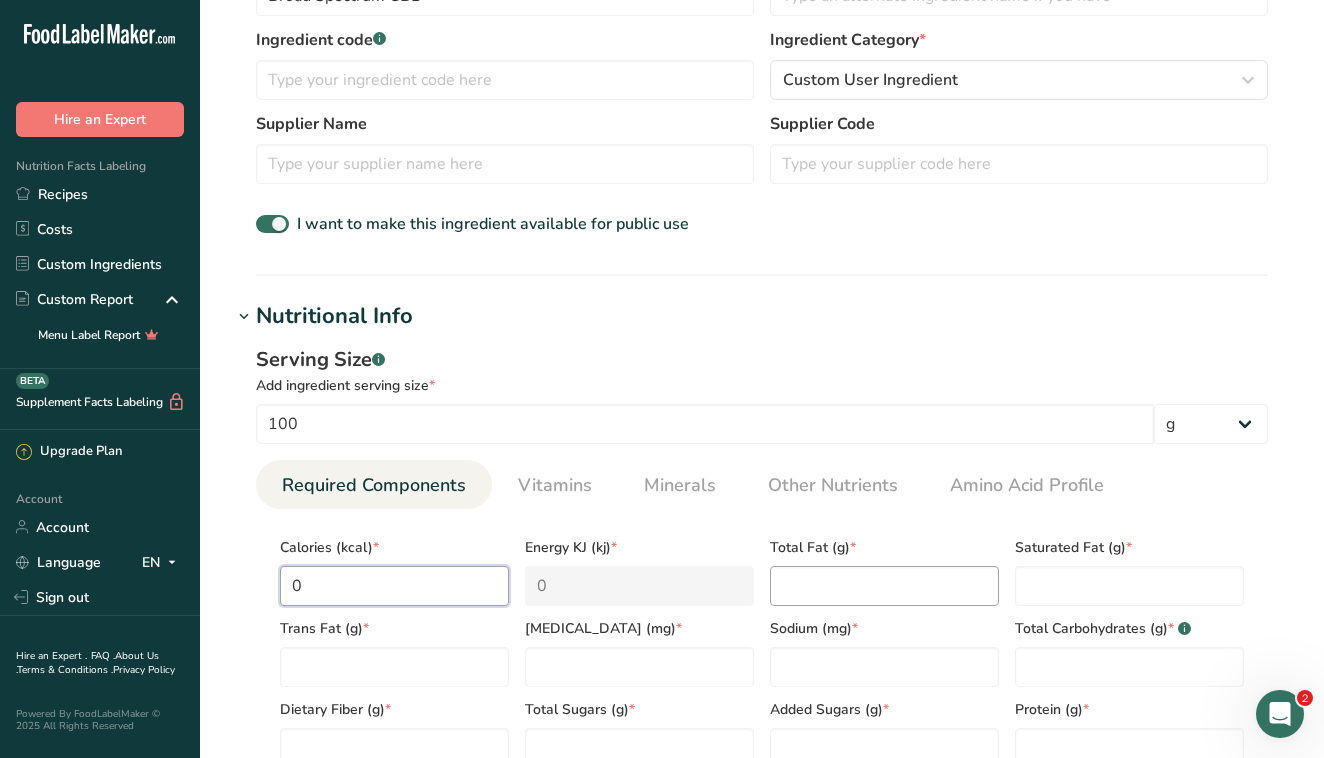 type on "0" 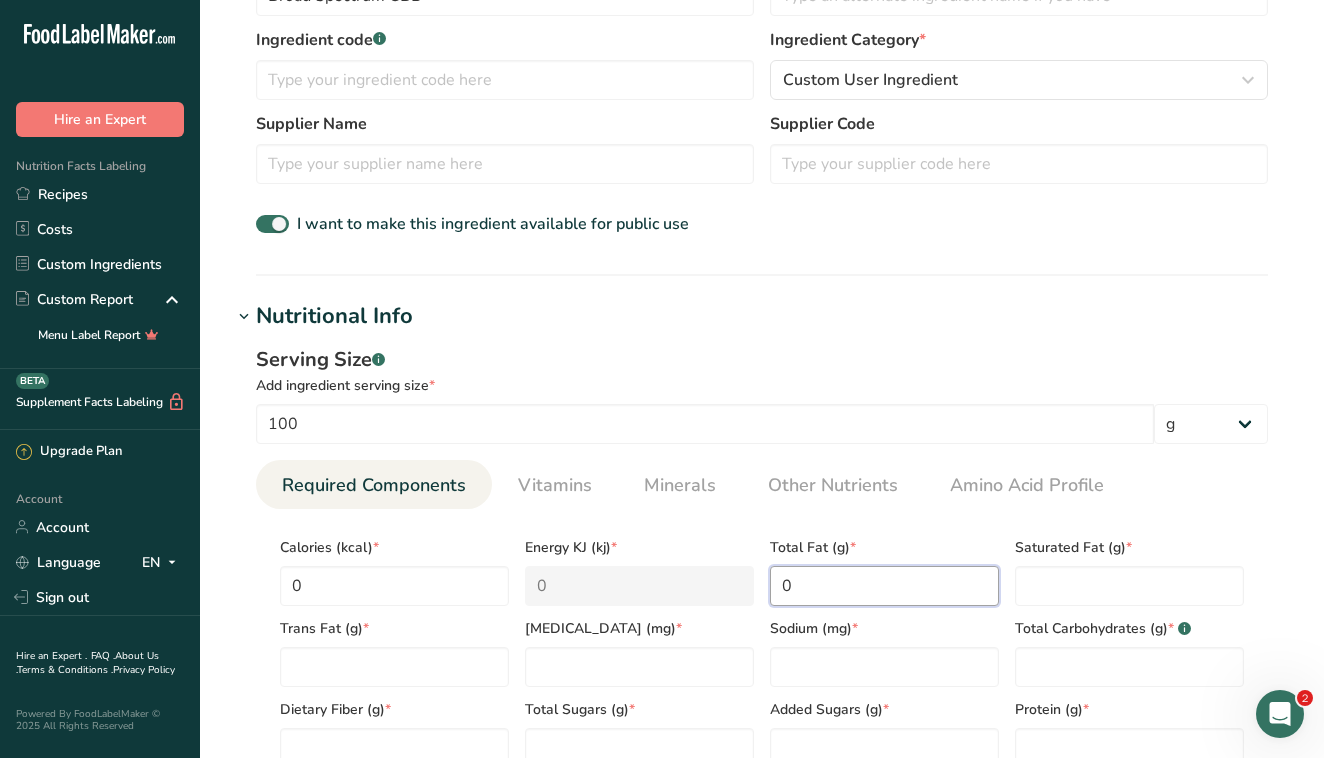 click on "0" at bounding box center (884, 586) 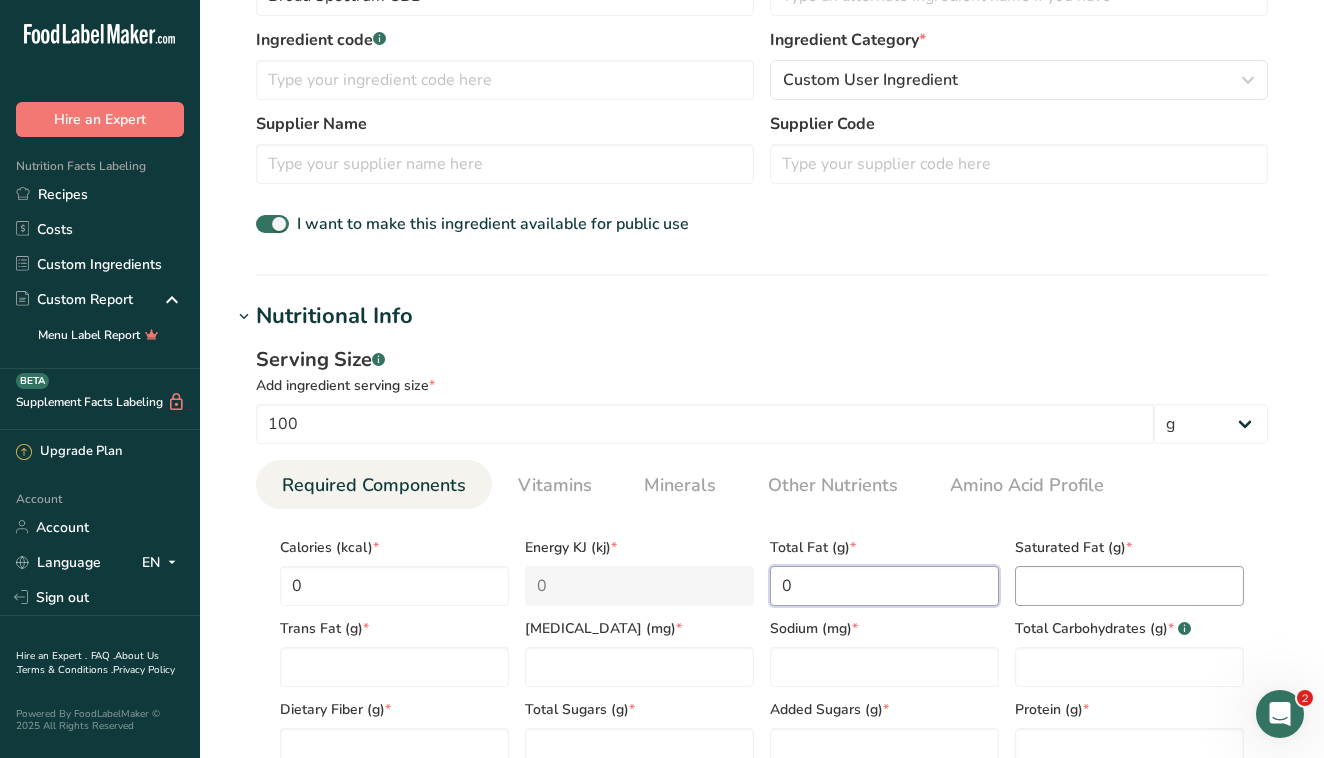 type on "0" 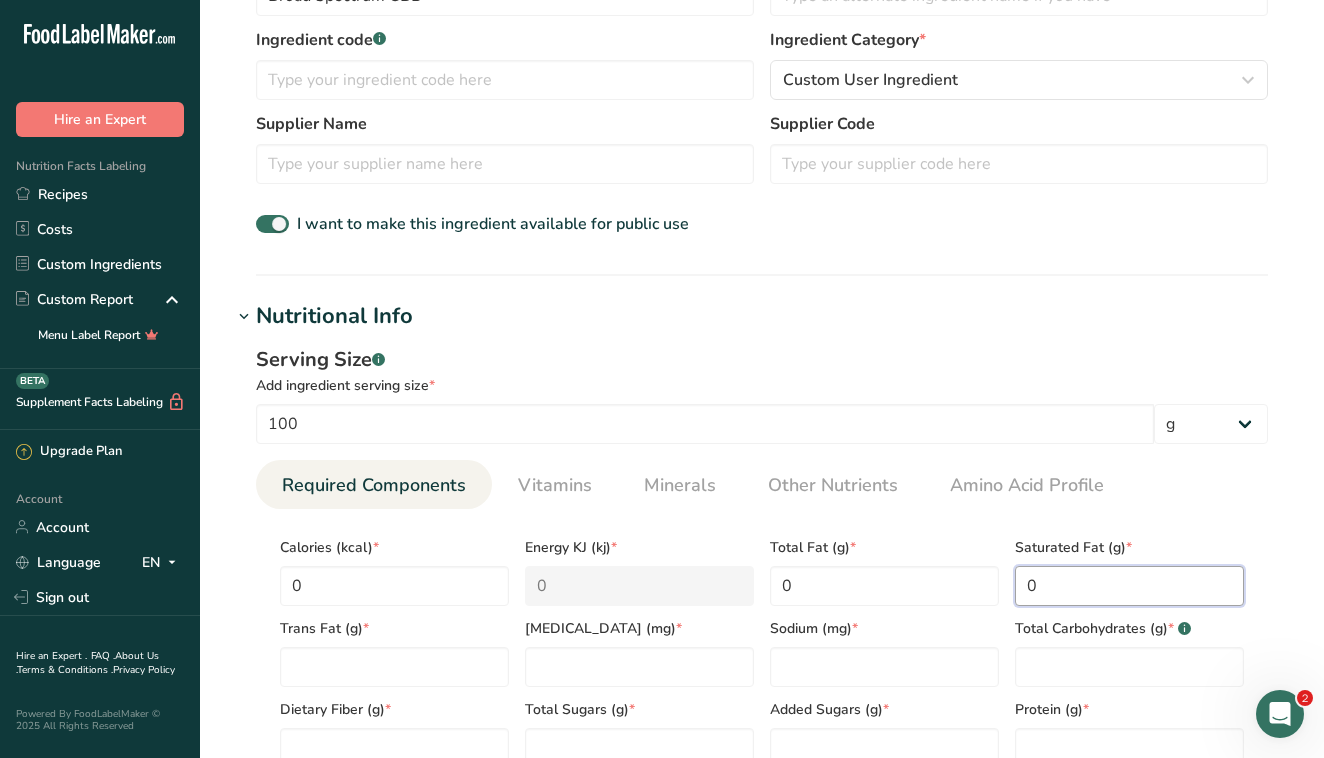 click on "0" at bounding box center (1129, 586) 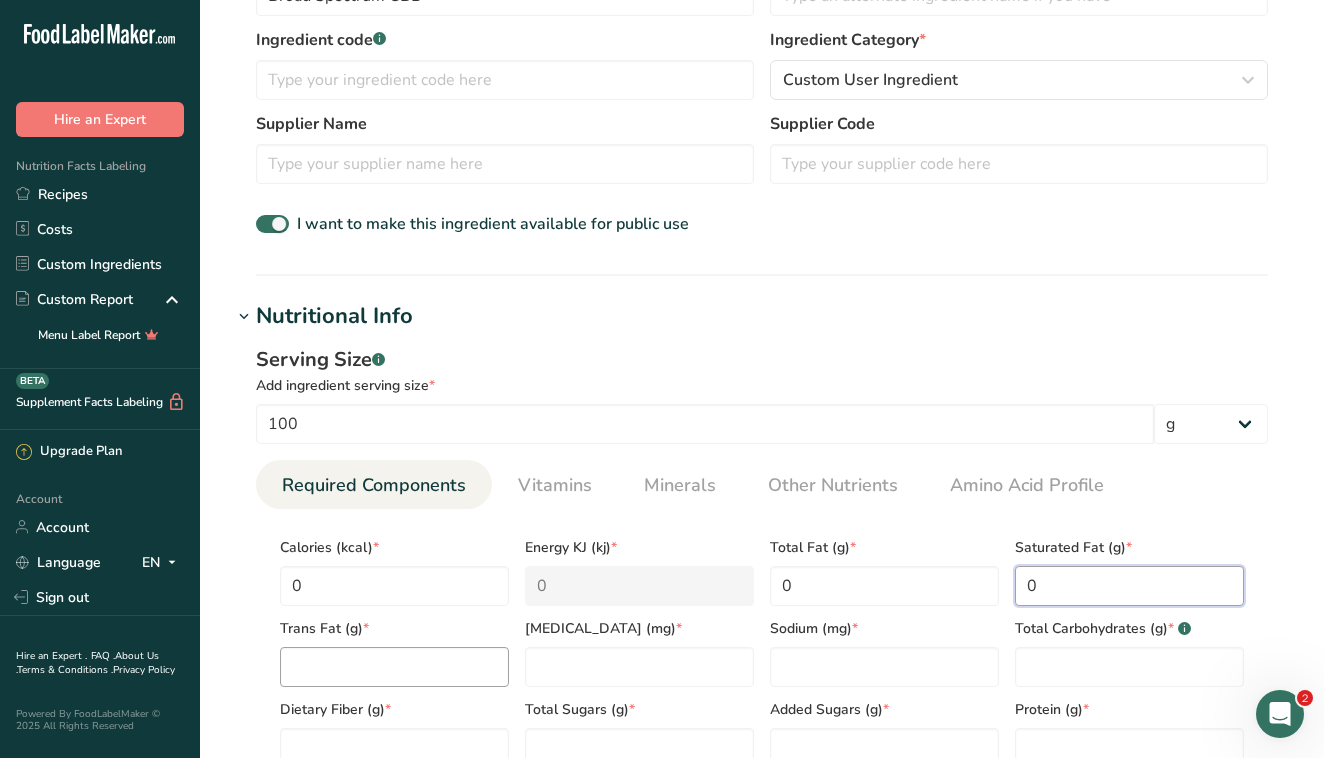 type on "0" 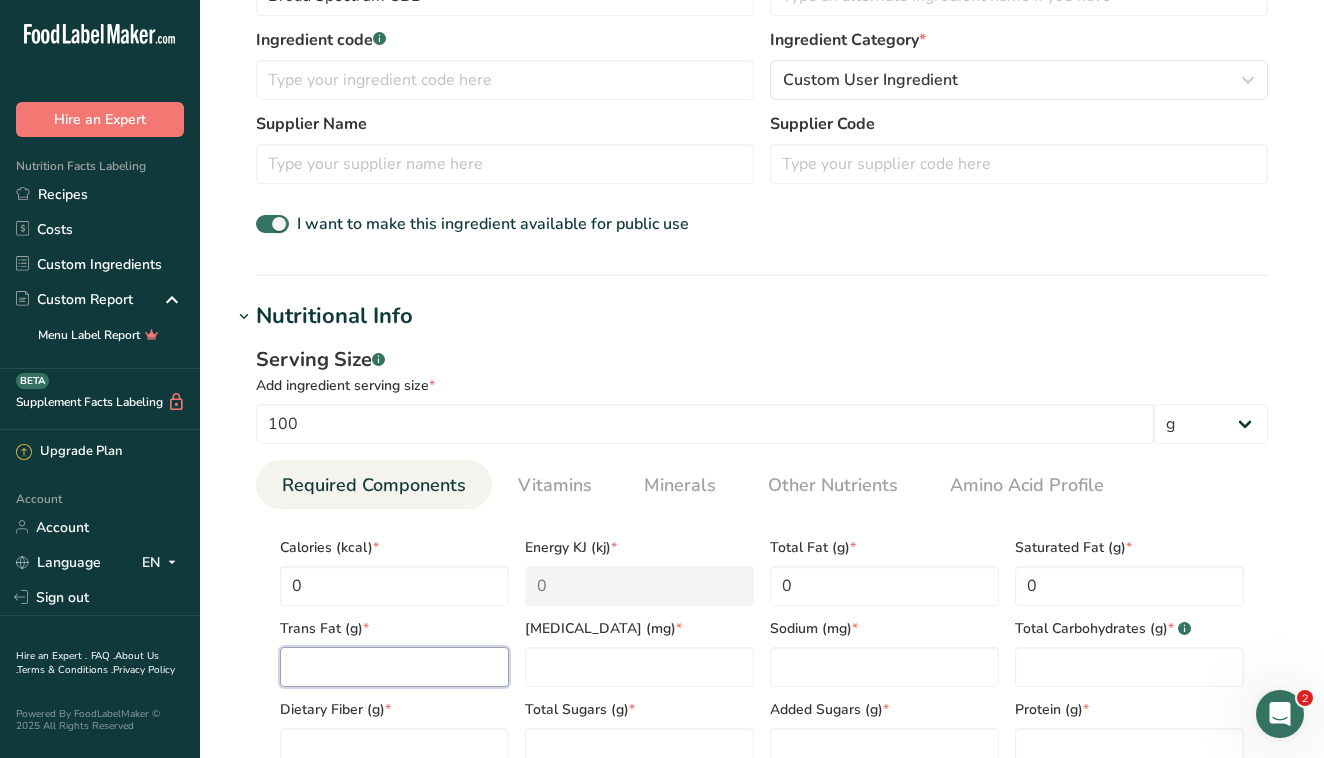 click at bounding box center (394, 667) 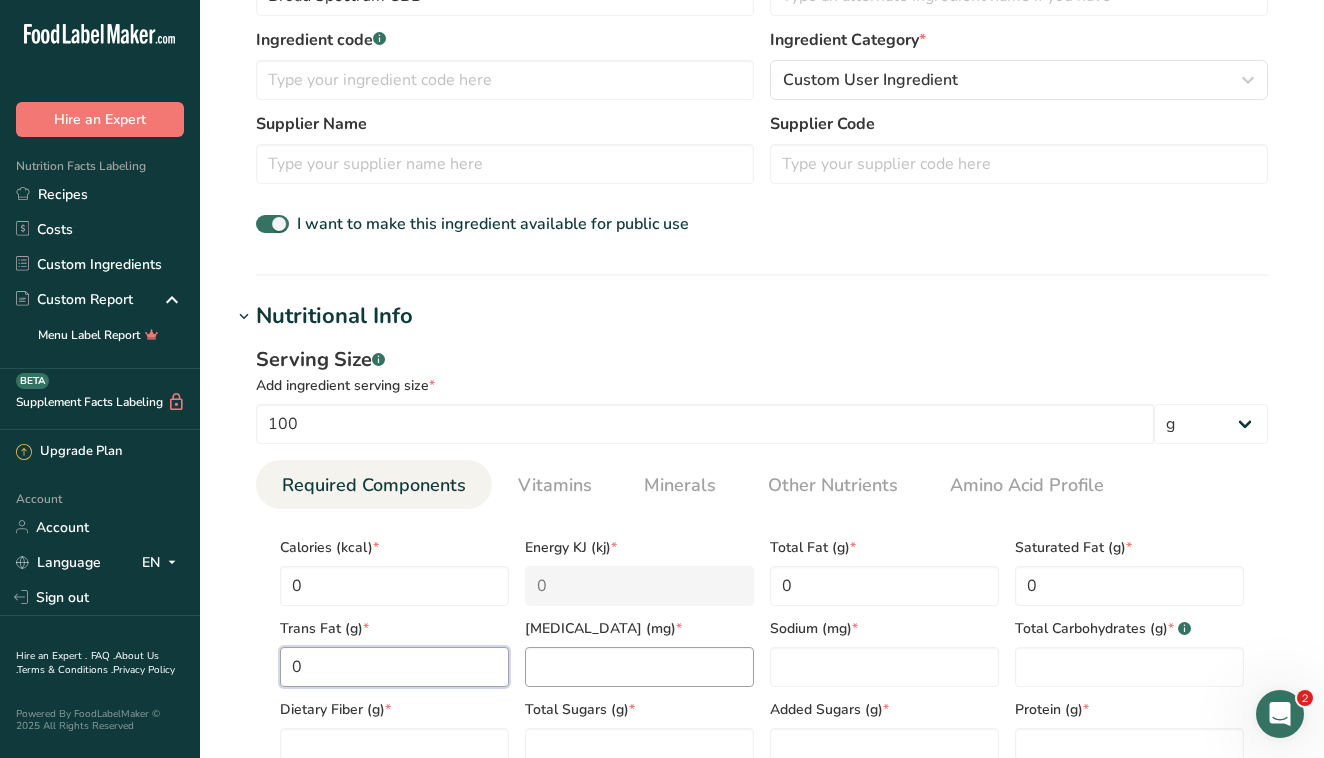 type on "0" 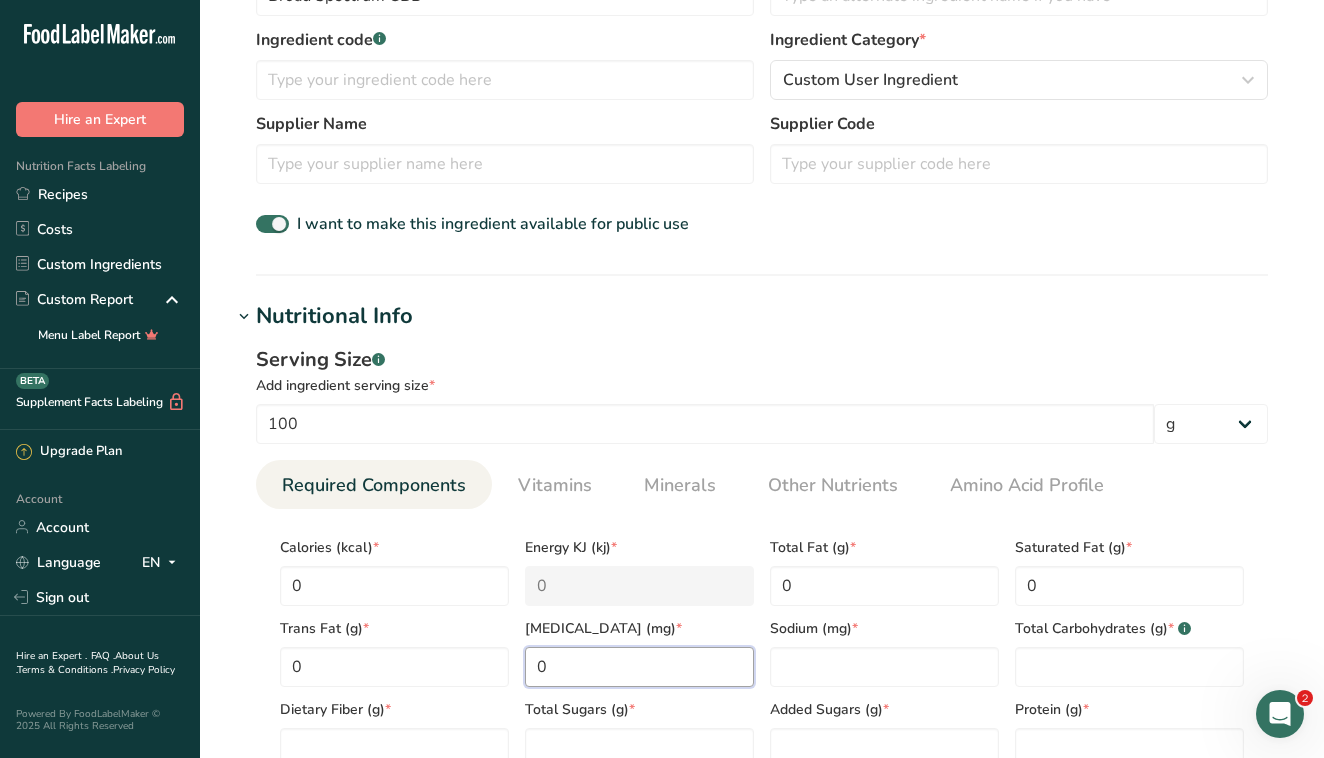 click on "0" at bounding box center (639, 667) 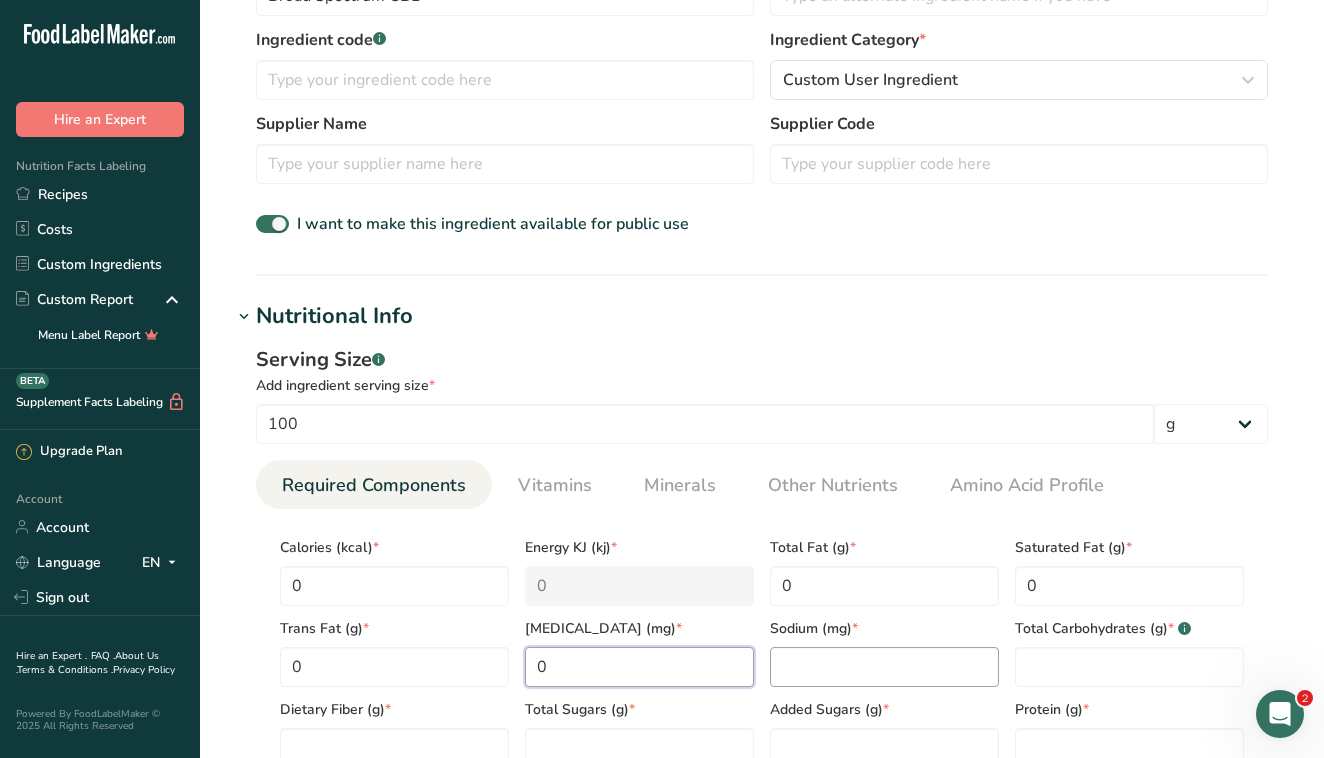 type on "0" 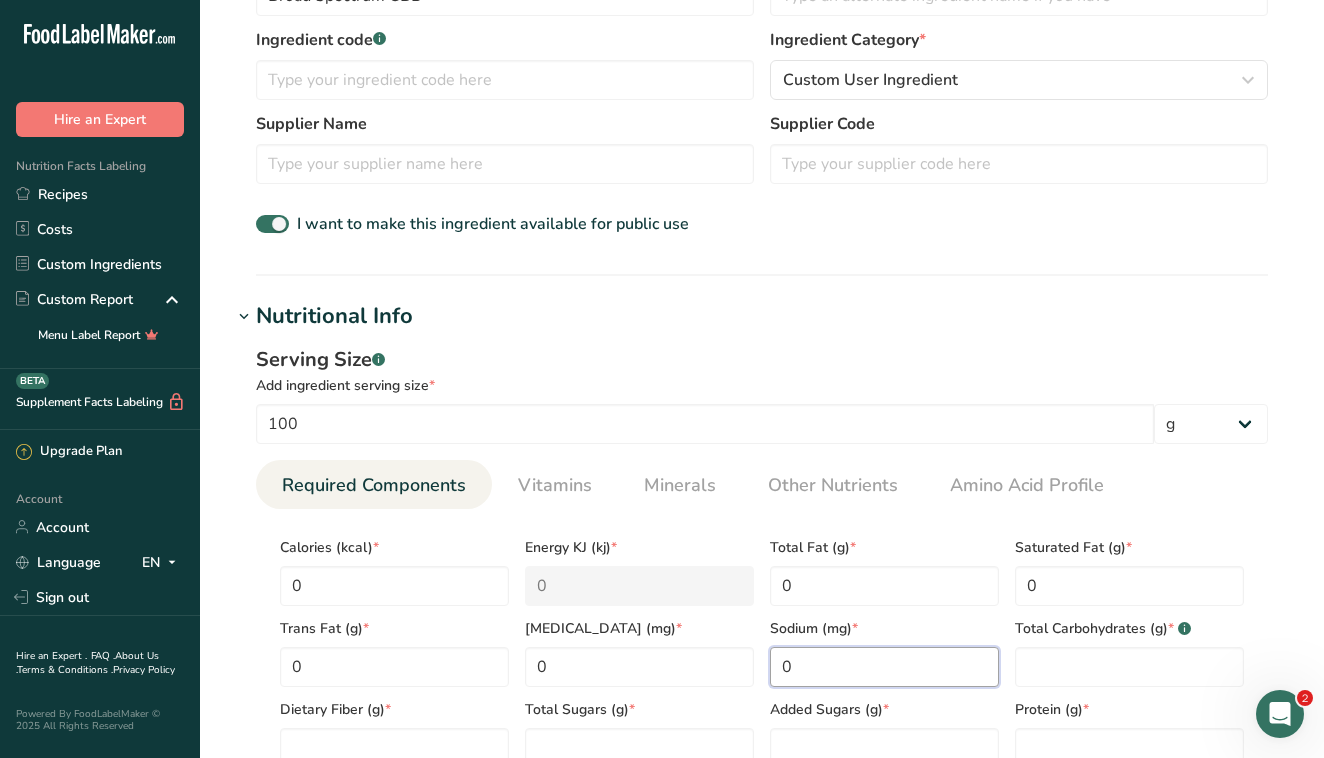 click on "0" at bounding box center [884, 667] 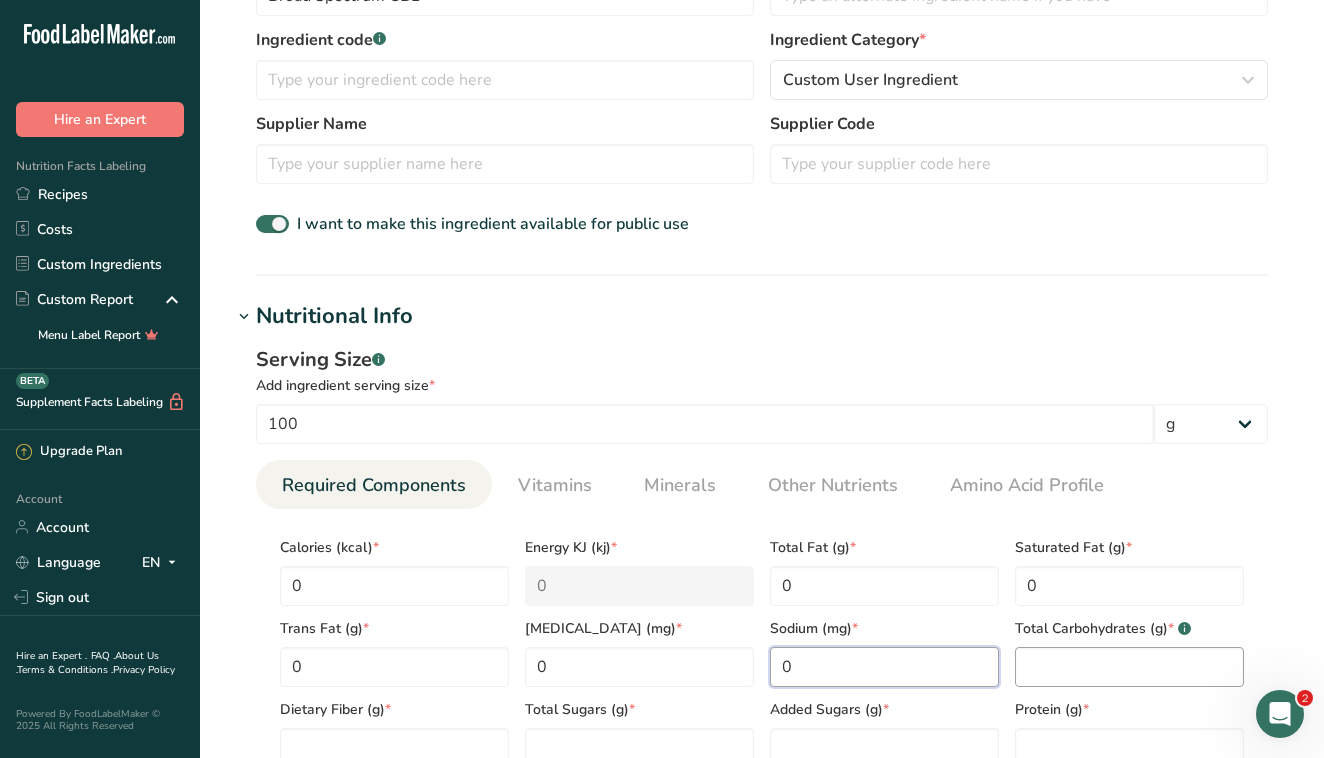 type on "0" 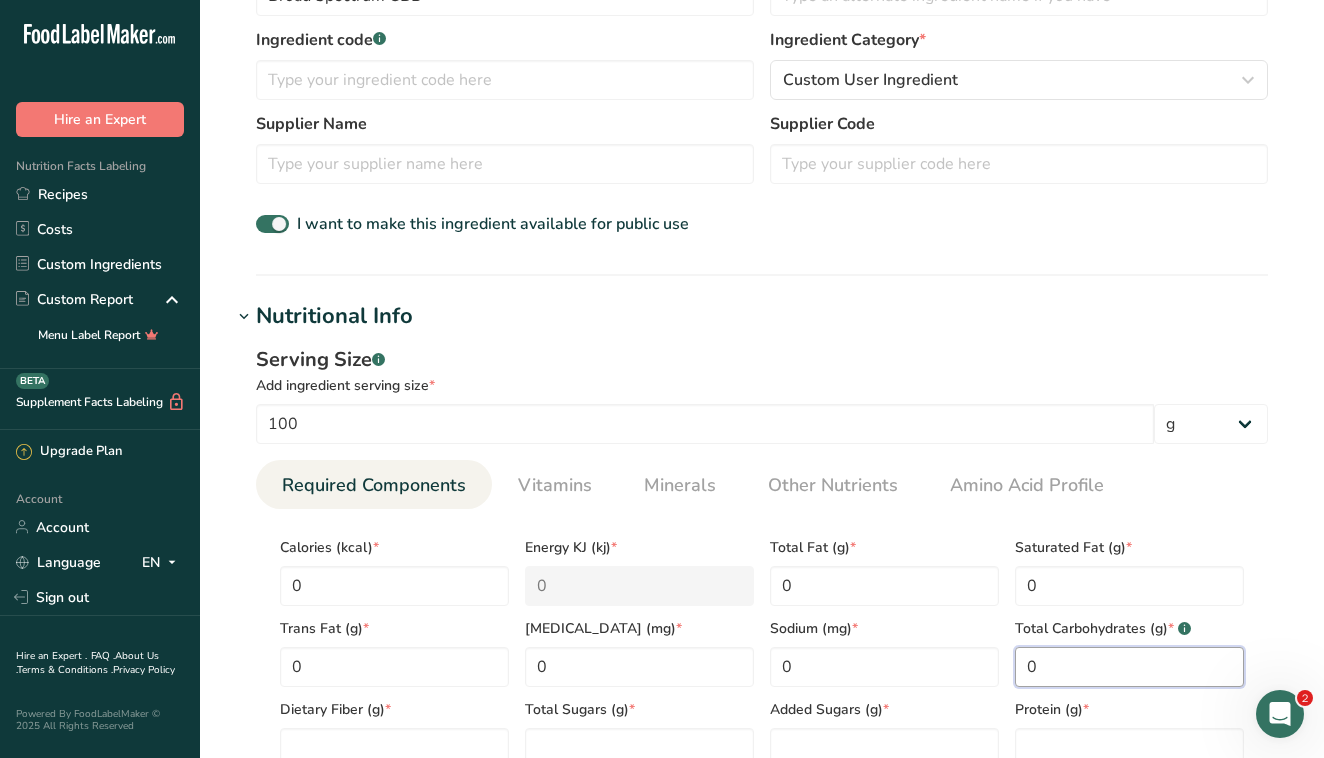 click on "0" at bounding box center (1129, 667) 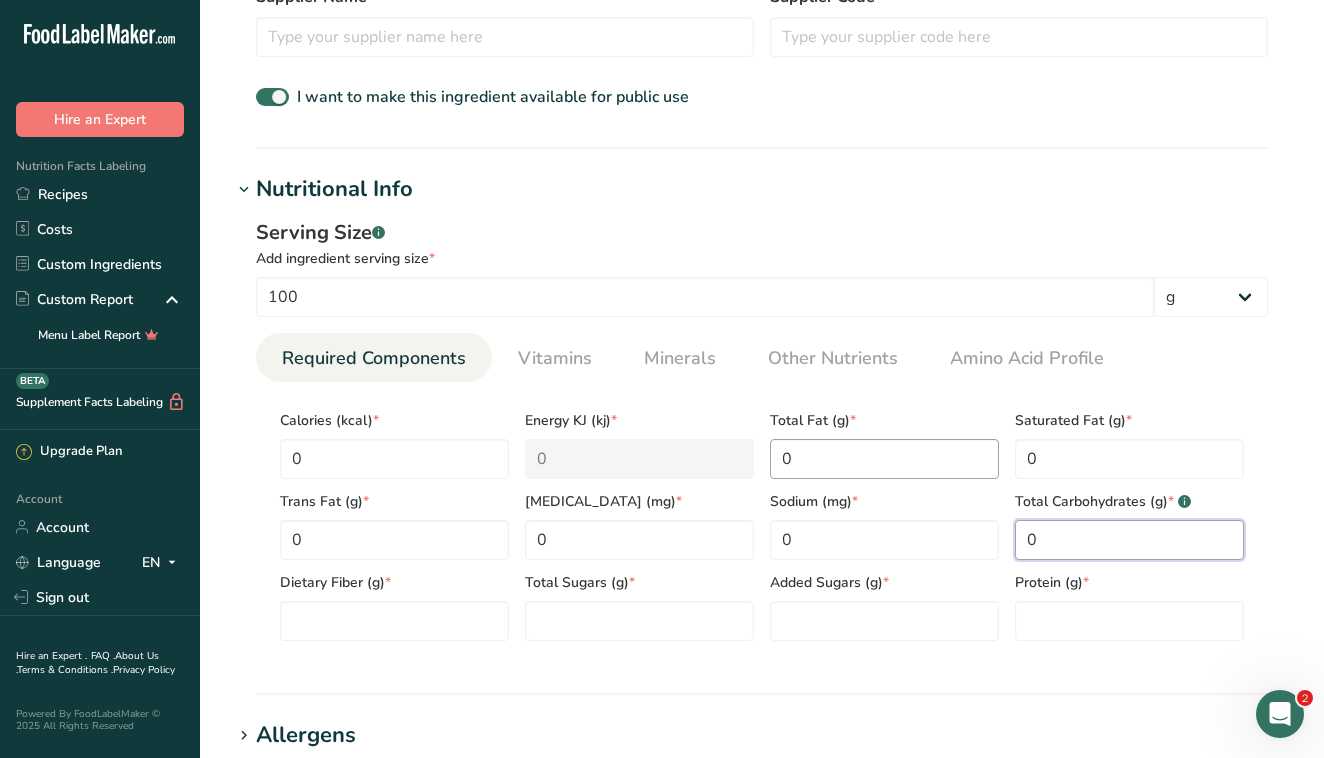 scroll, scrollTop: 645, scrollLeft: 0, axis: vertical 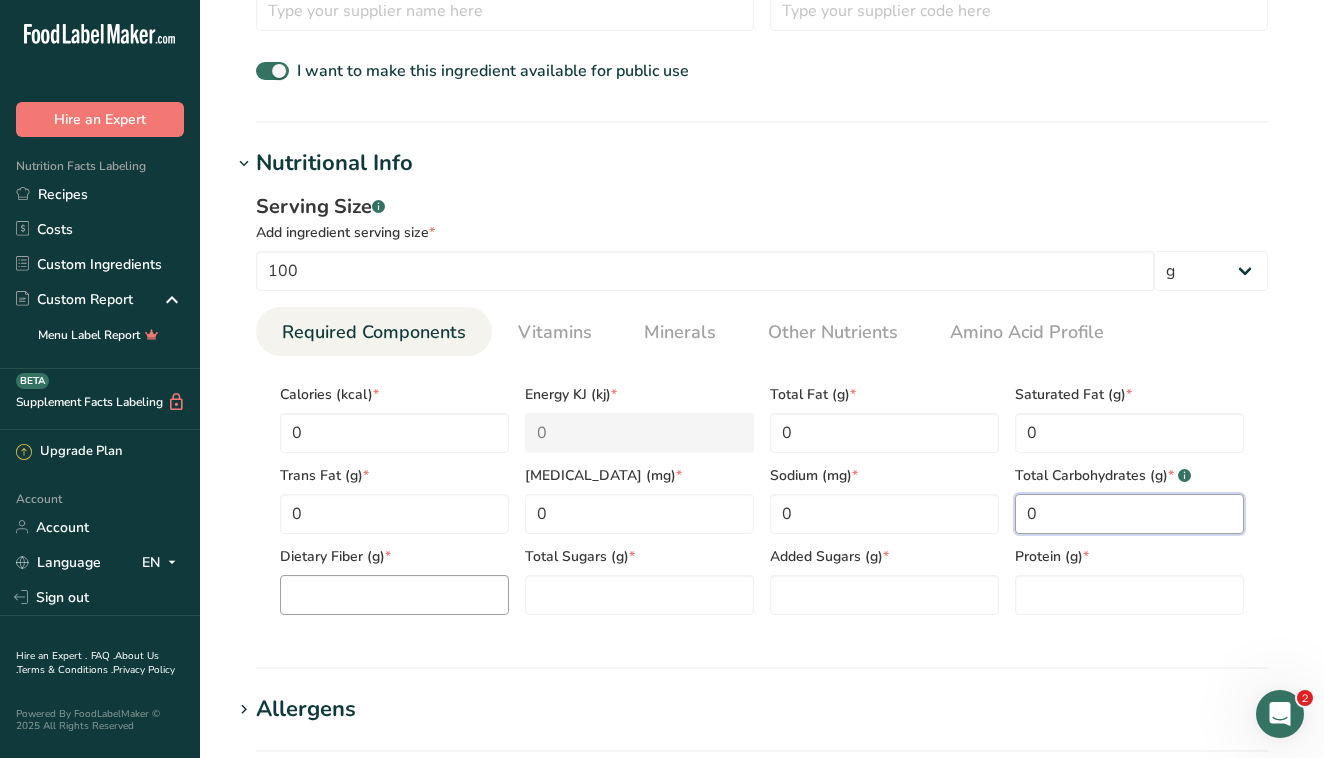 type on "0" 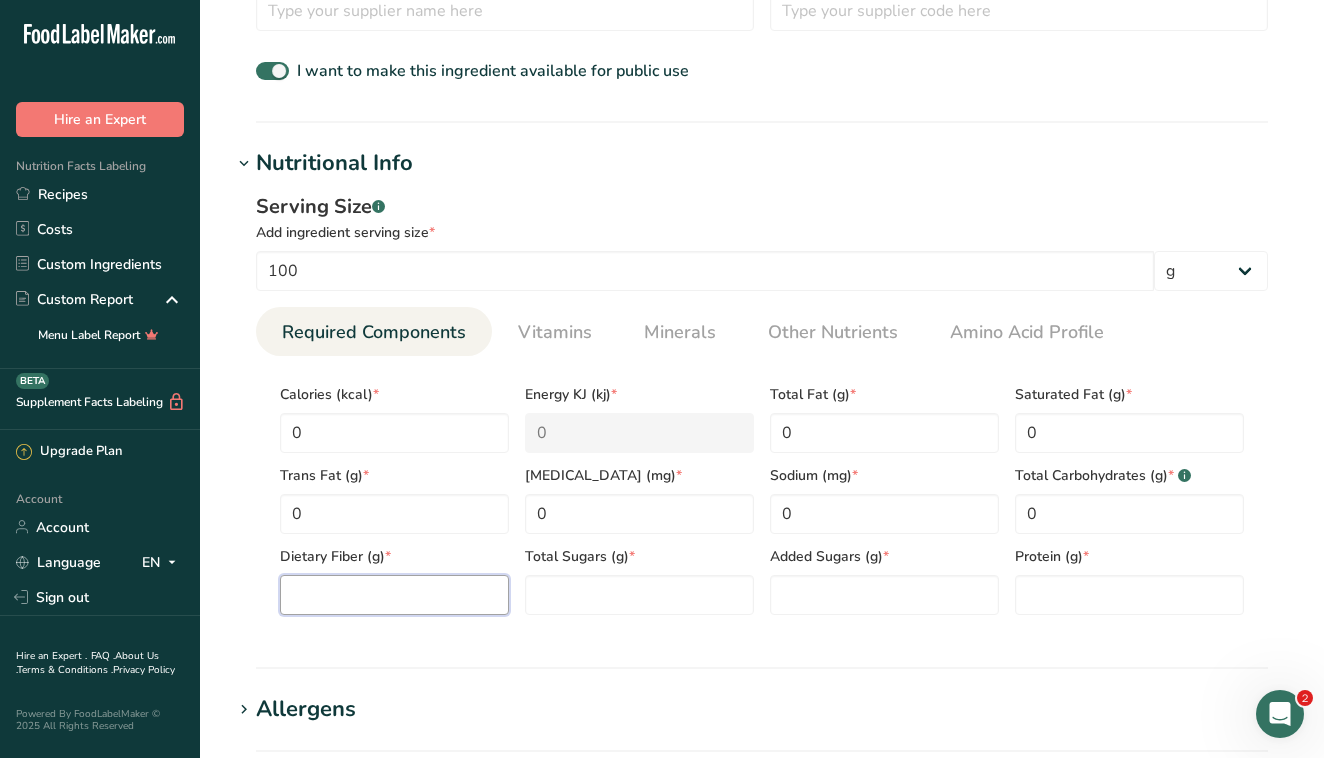 click at bounding box center [394, 595] 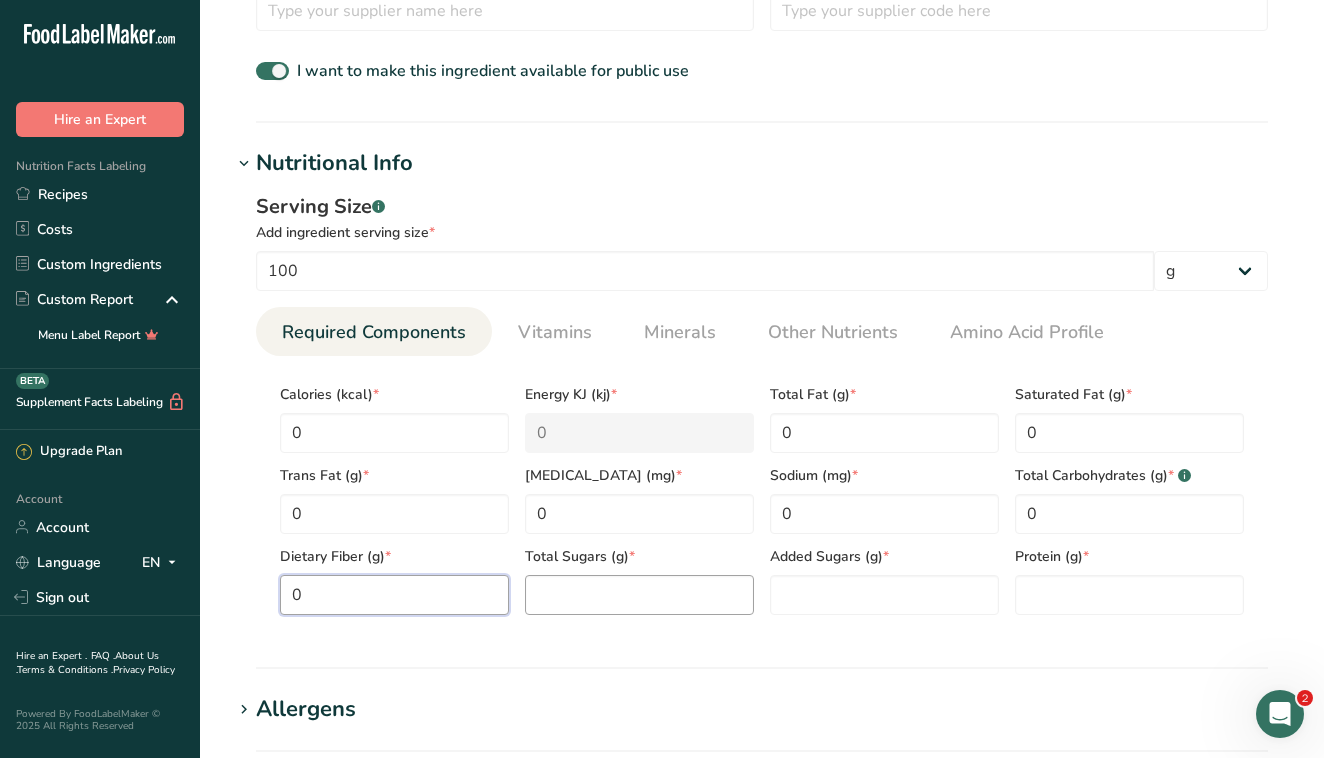 type on "0" 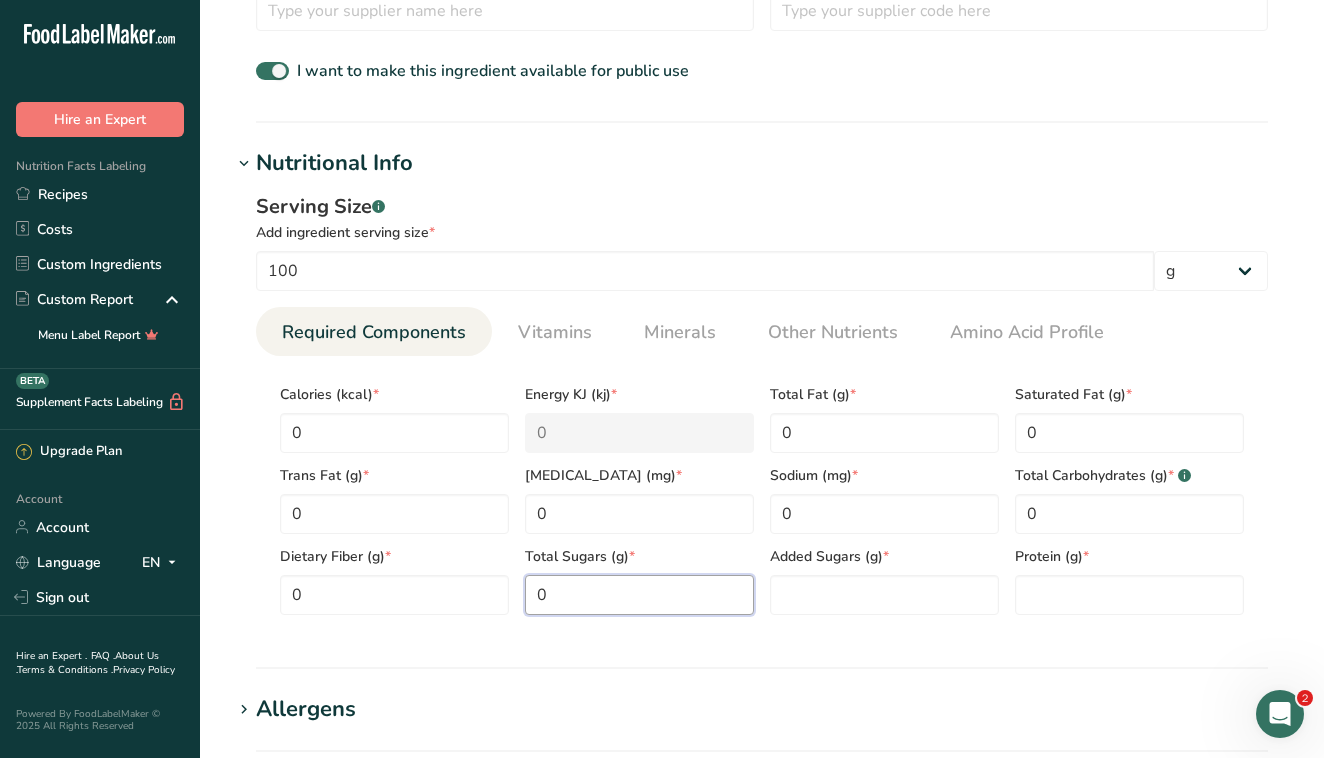 click on "0" at bounding box center (639, 595) 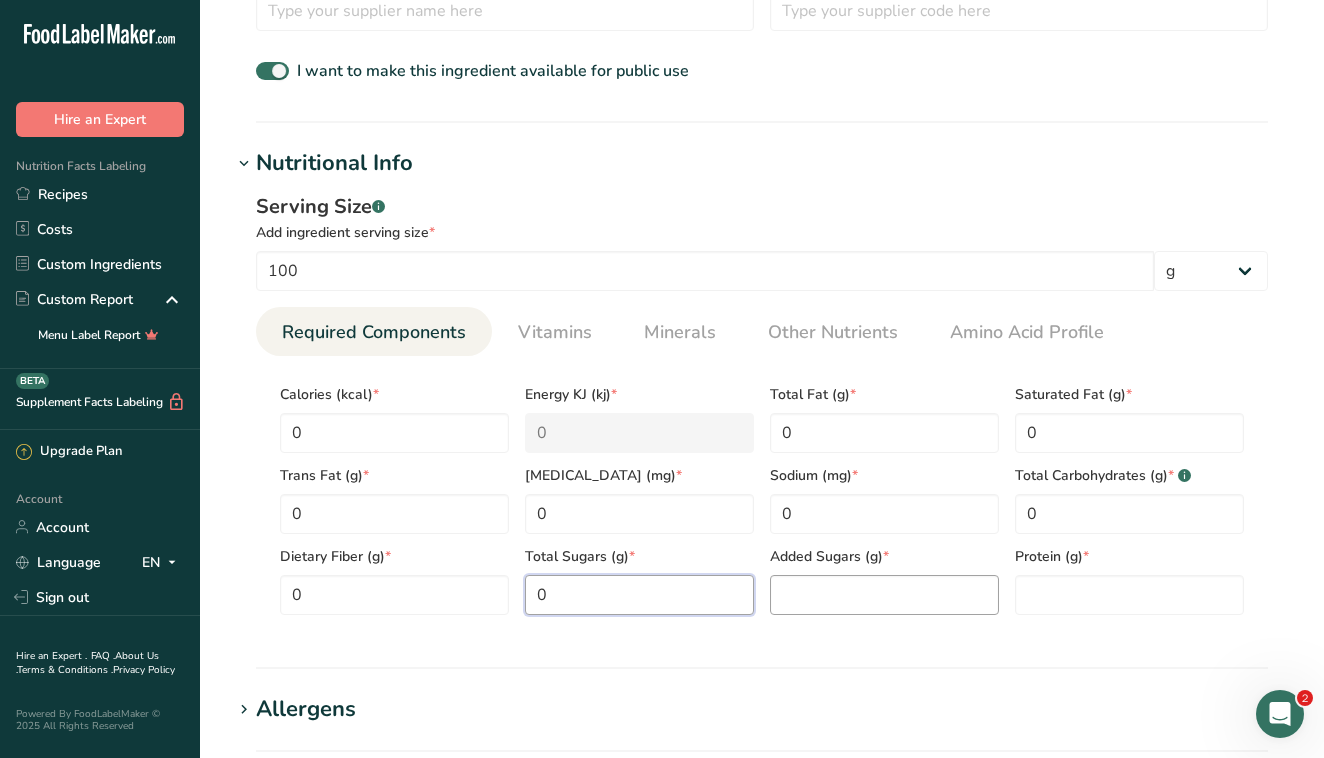 type on "0" 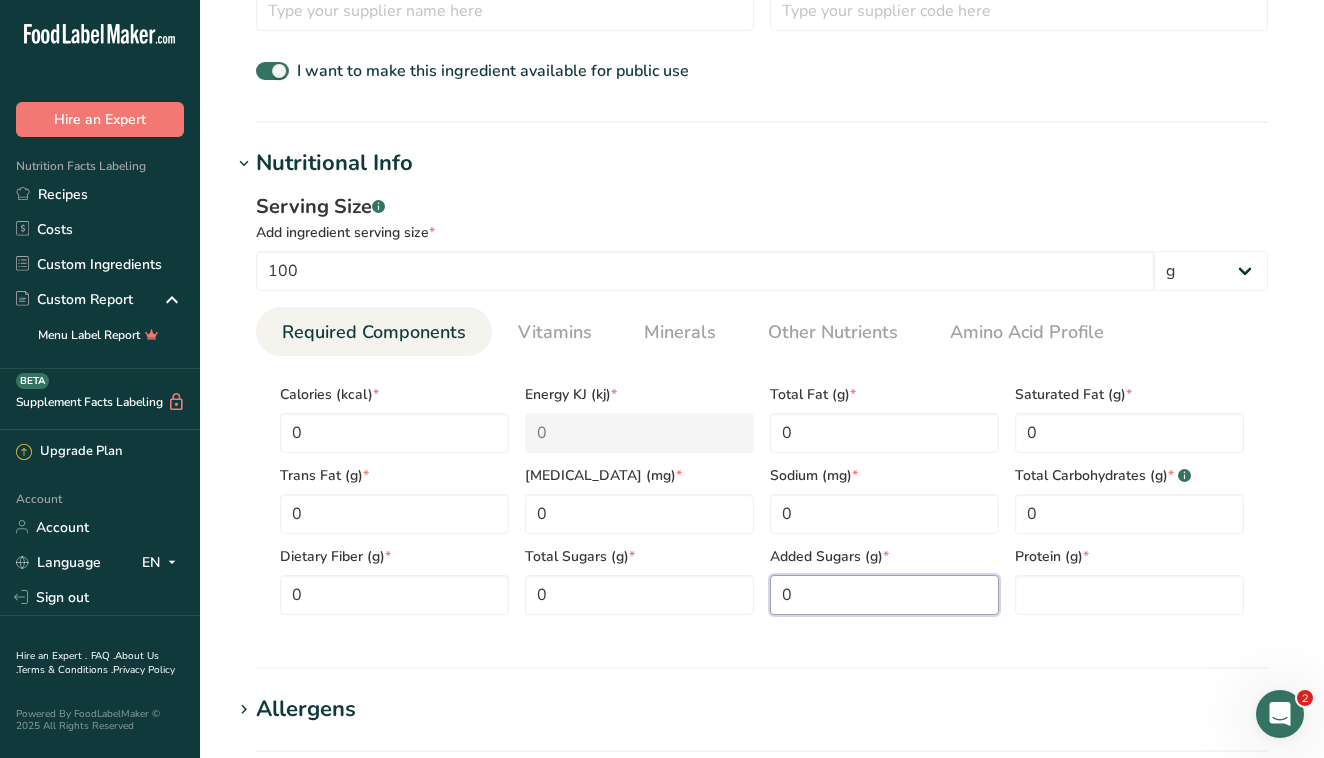 click on "0" at bounding box center [884, 595] 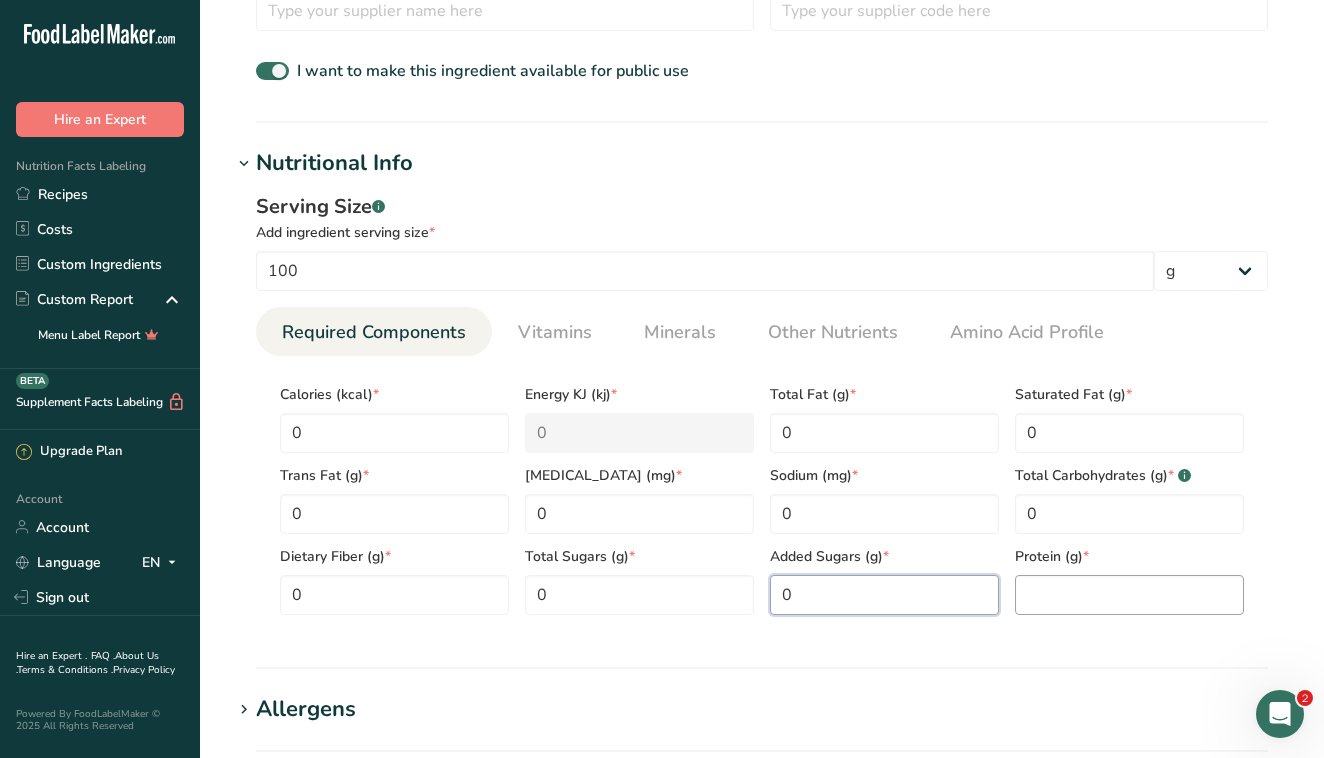 type on "0" 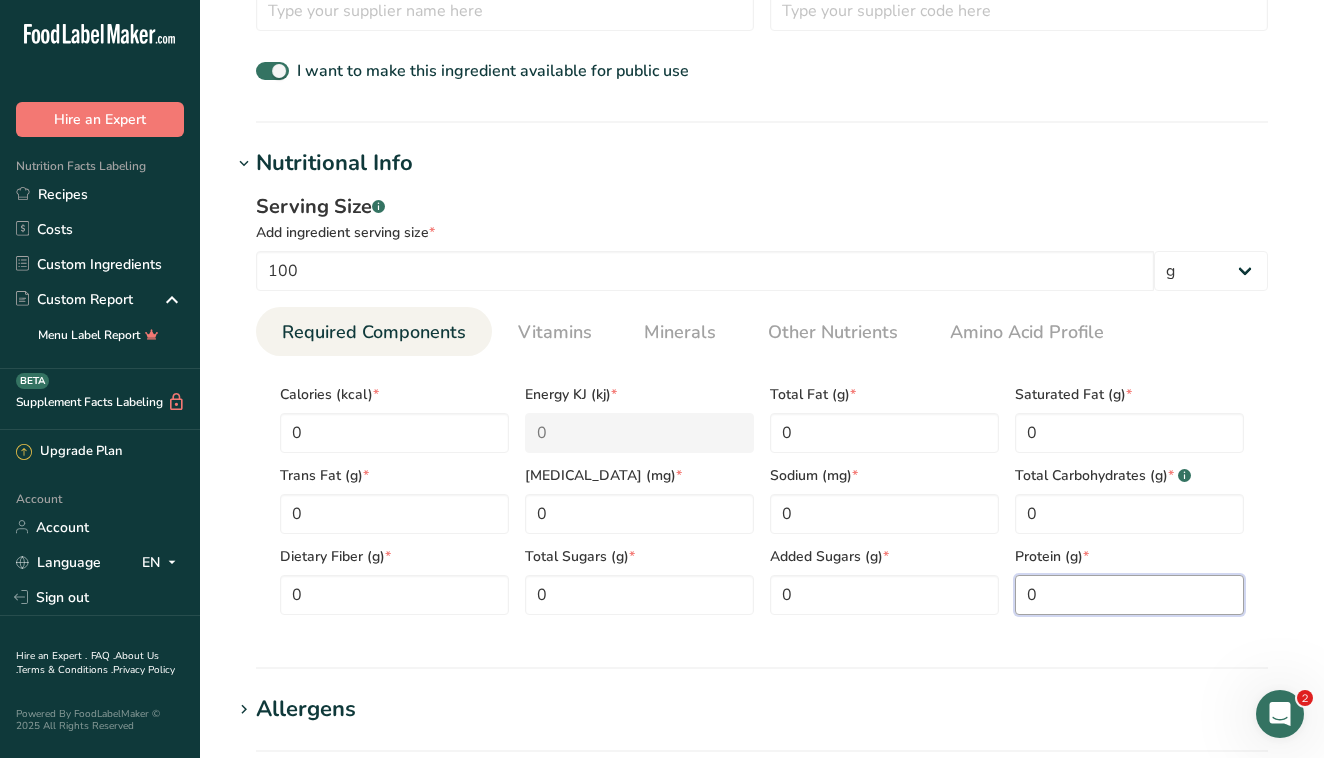 click on "0" at bounding box center (1129, 595) 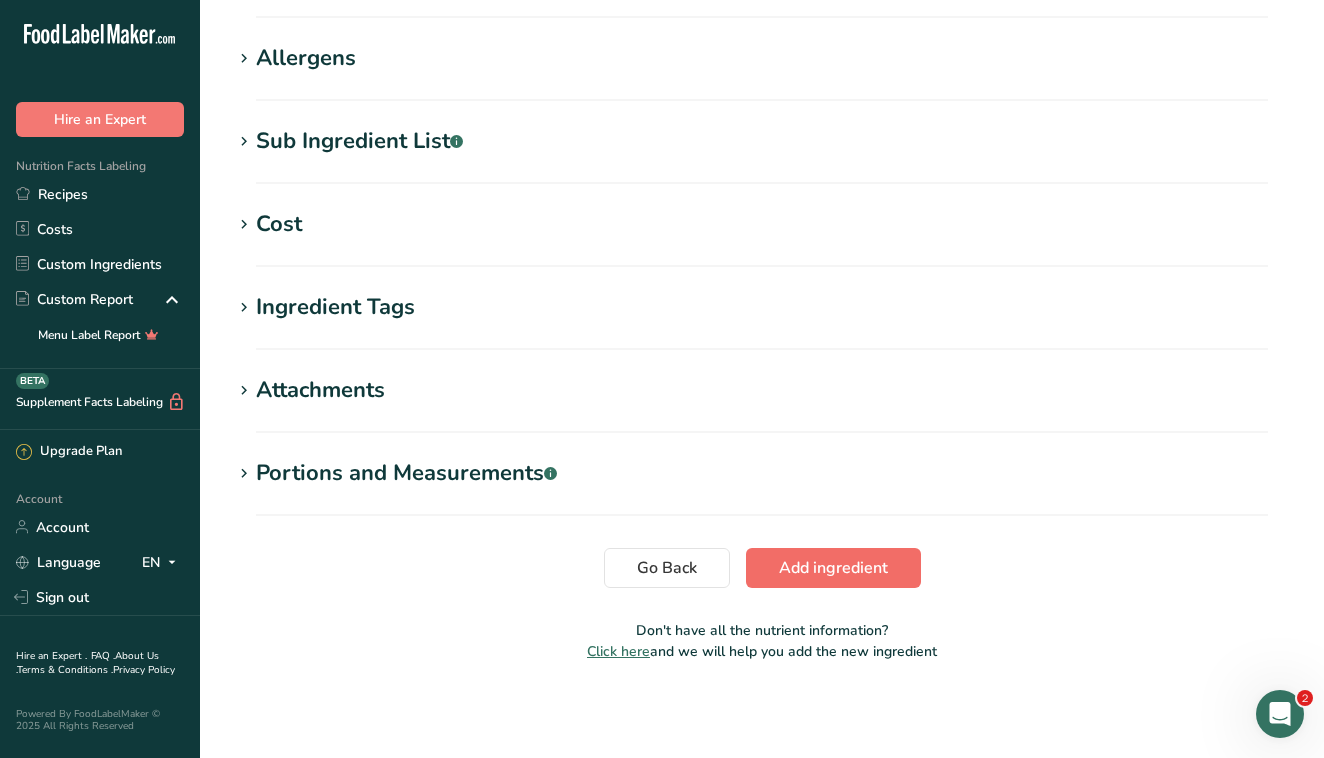 type on "0" 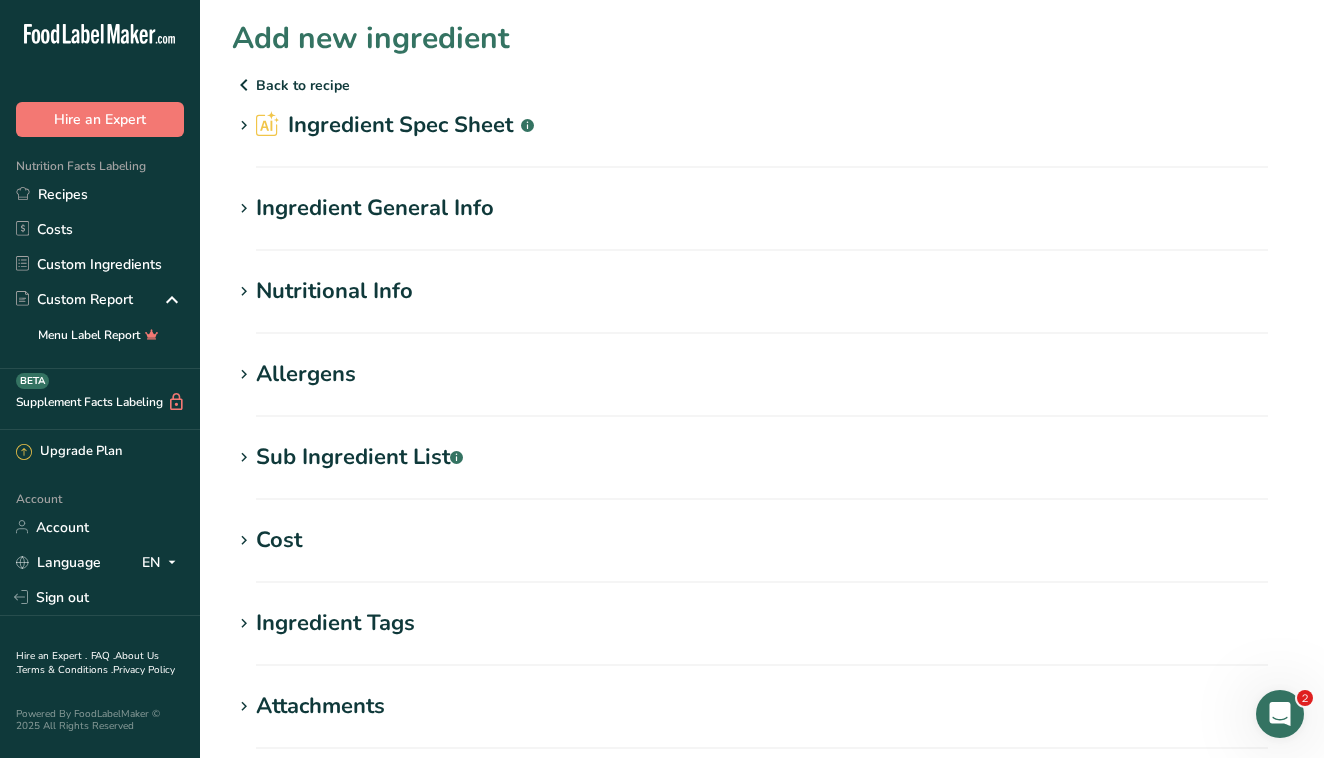 scroll, scrollTop: 0, scrollLeft: 0, axis: both 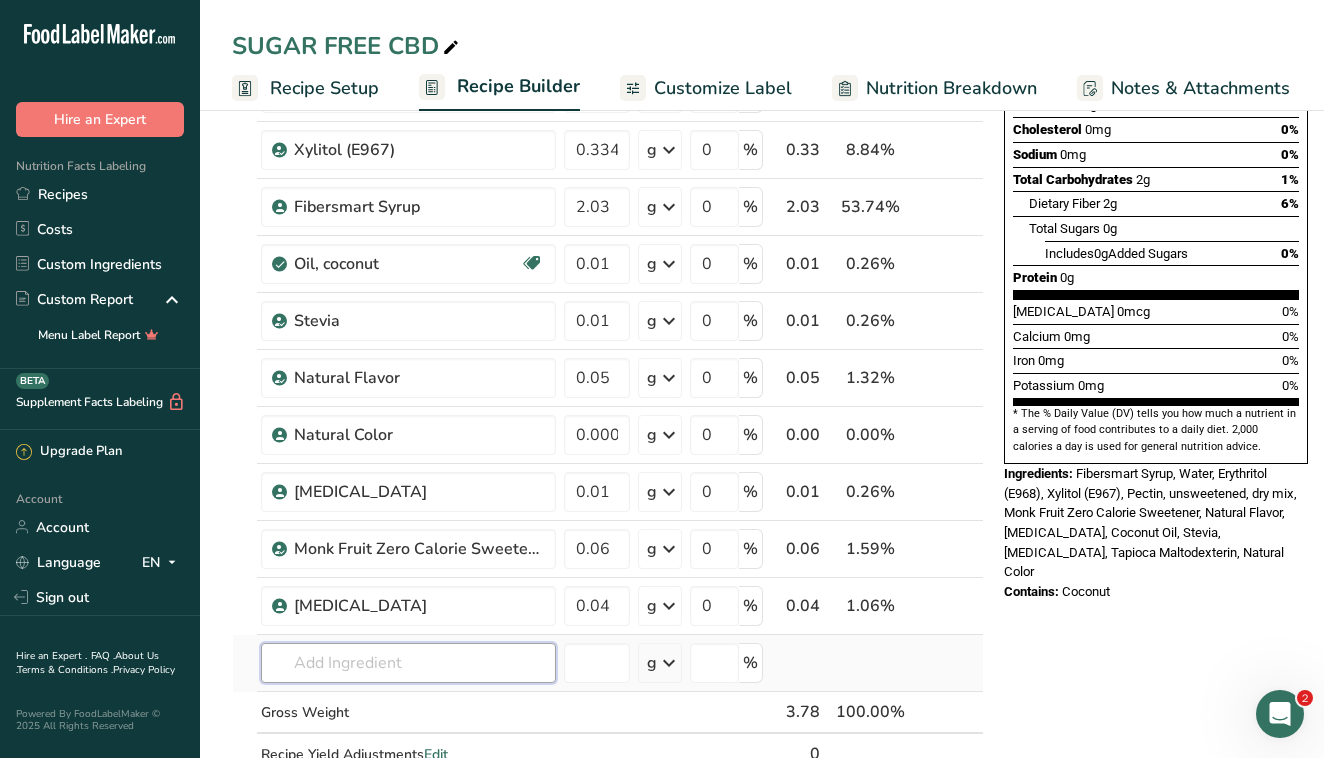 click at bounding box center [408, 663] 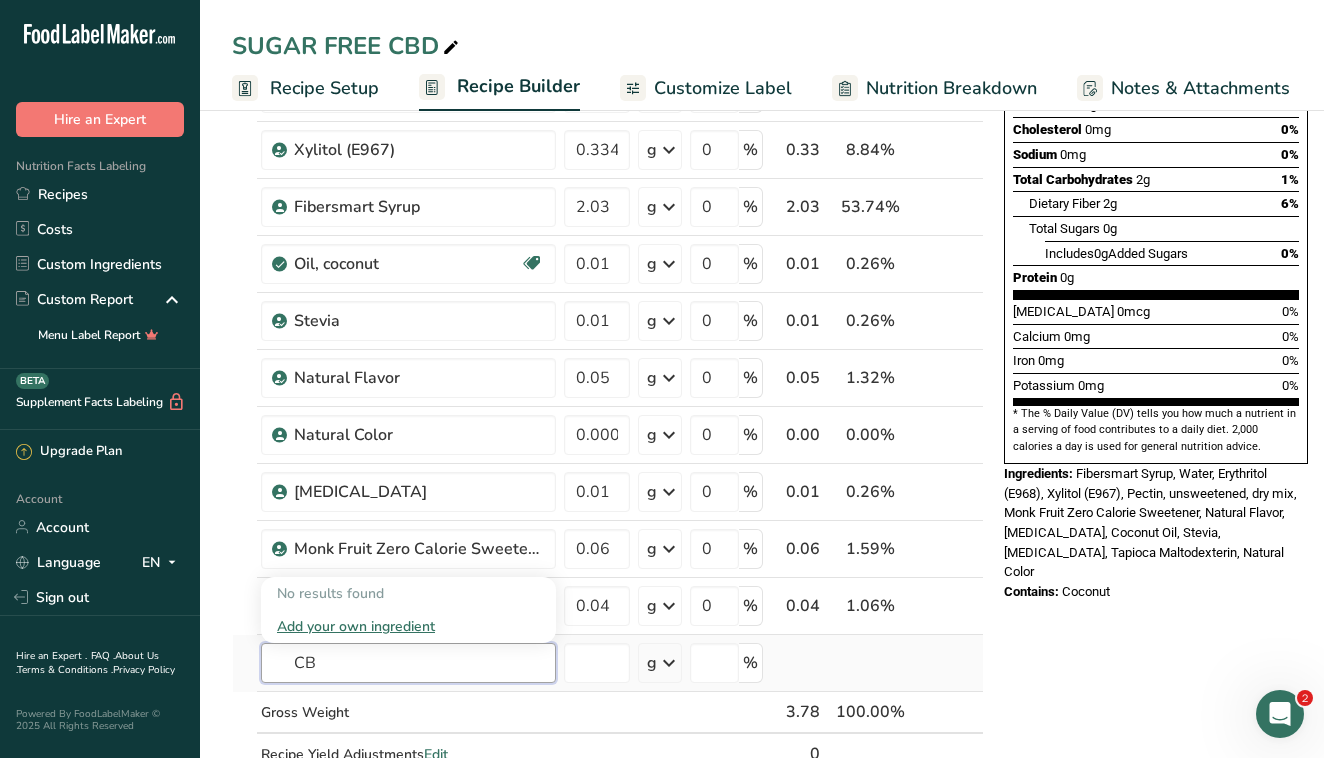 type on "C" 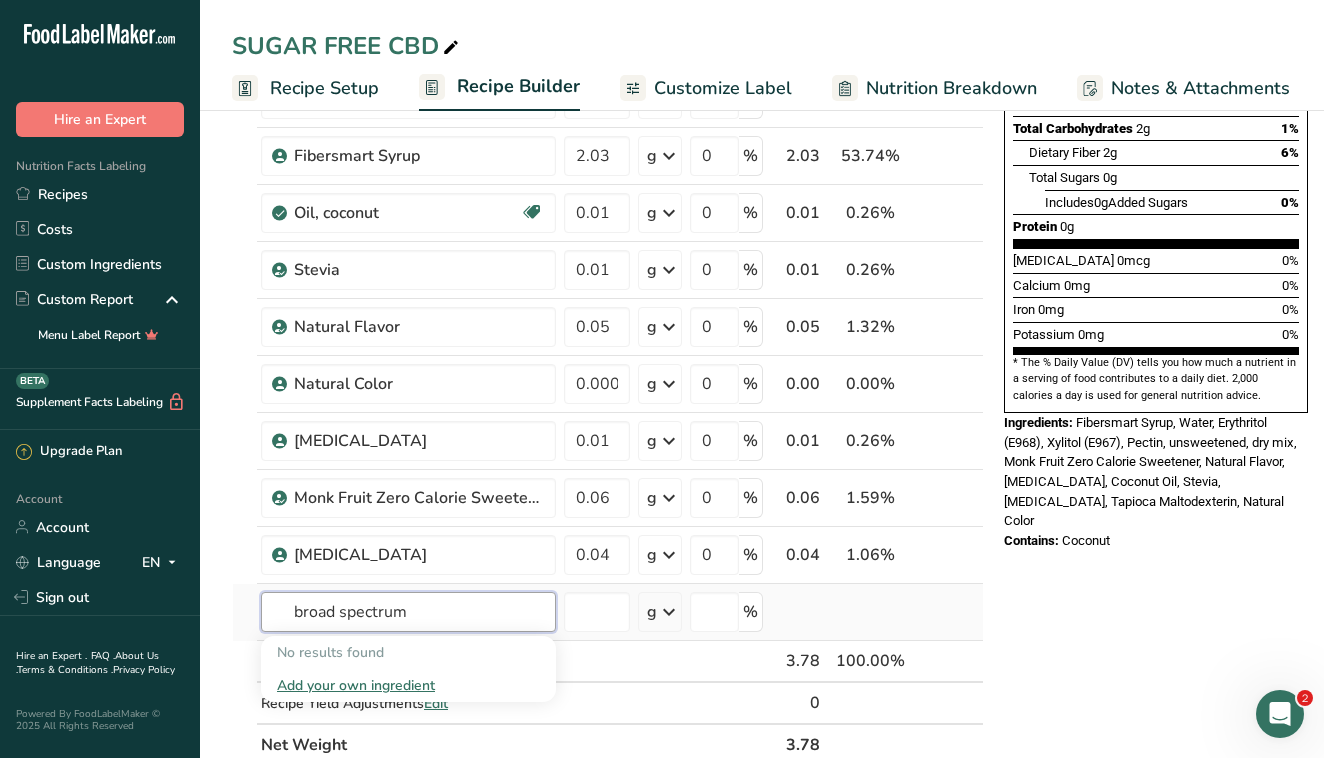 scroll, scrollTop: 418, scrollLeft: 0, axis: vertical 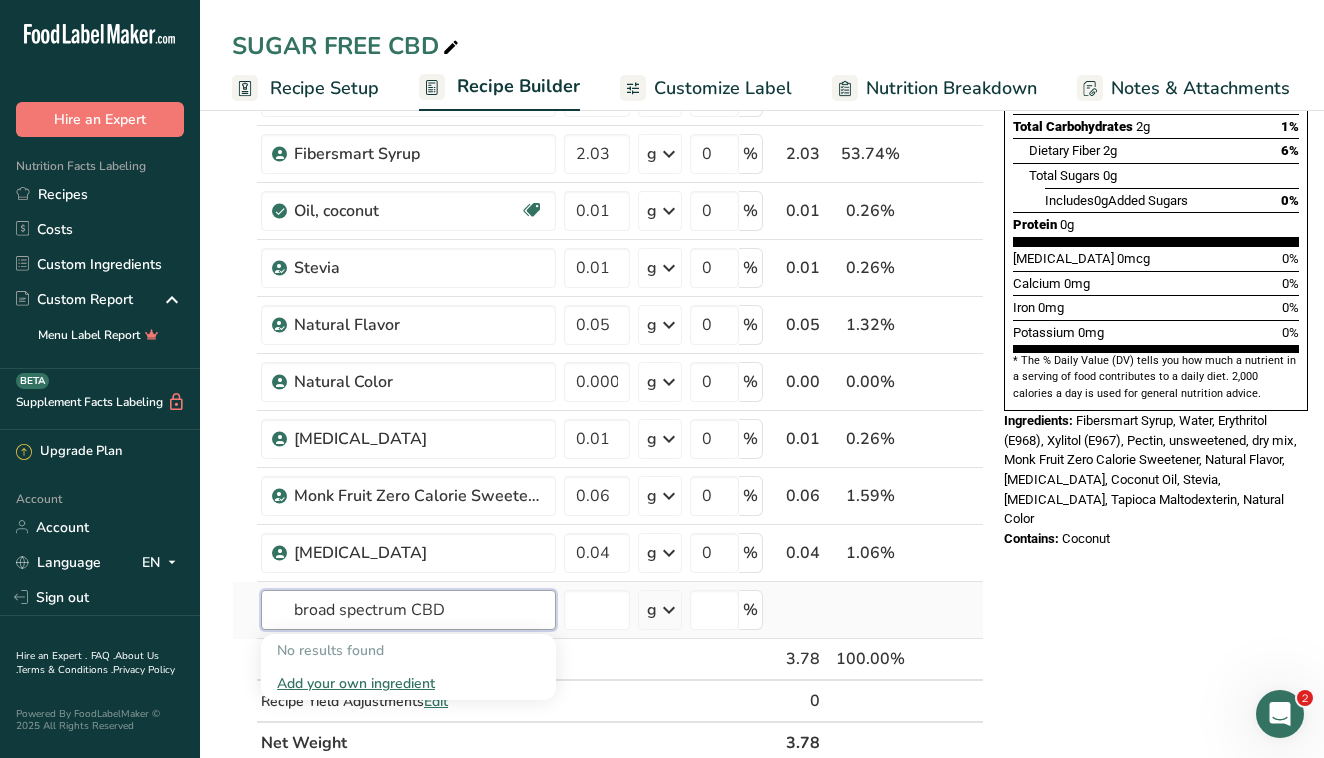 type on "broad spectrum CBD" 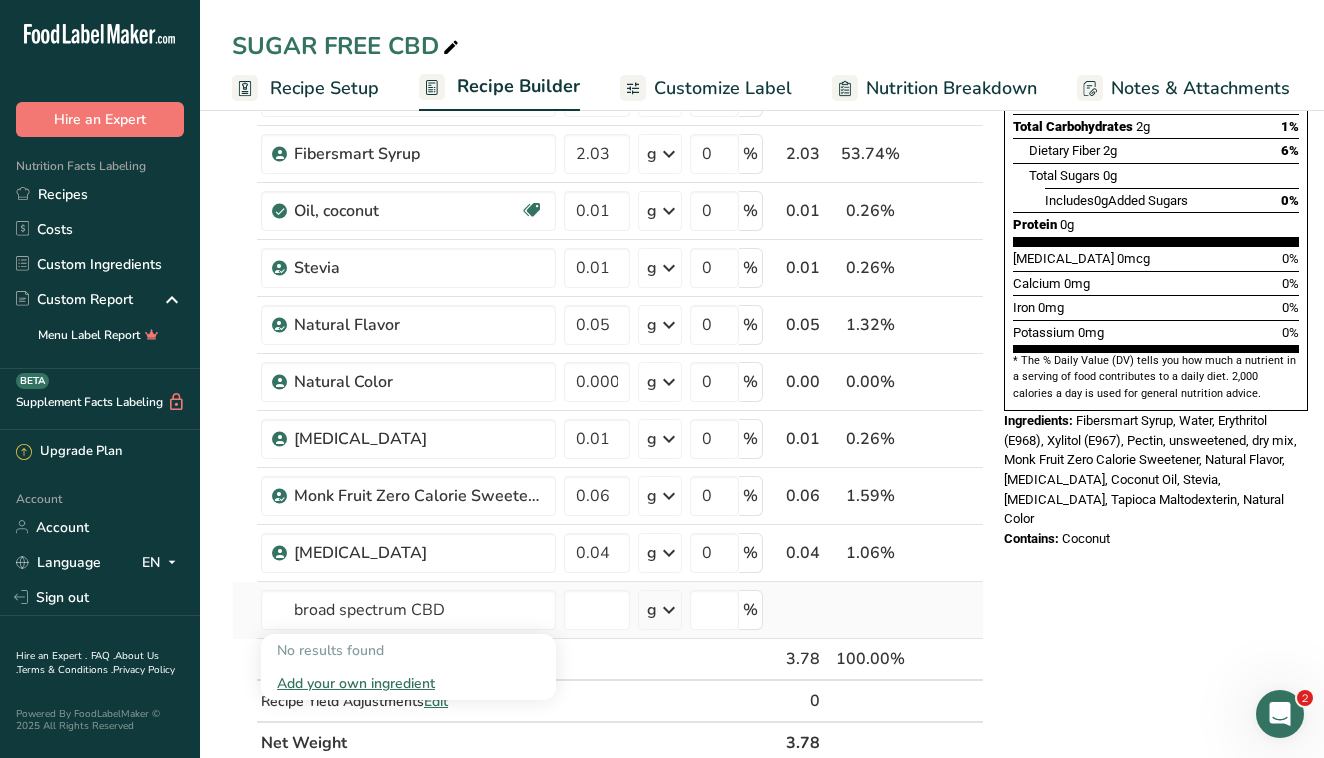 type 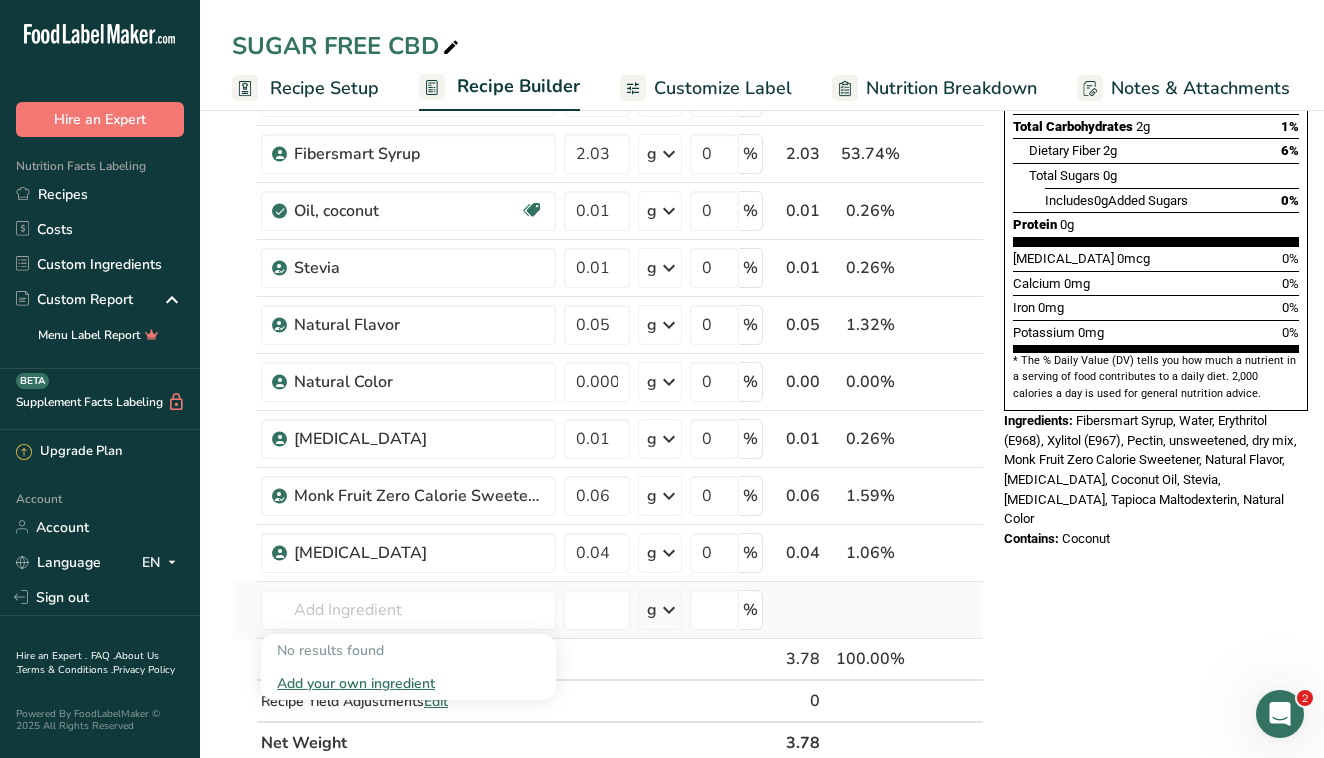 click on "Add your own ingredient" at bounding box center [408, 683] 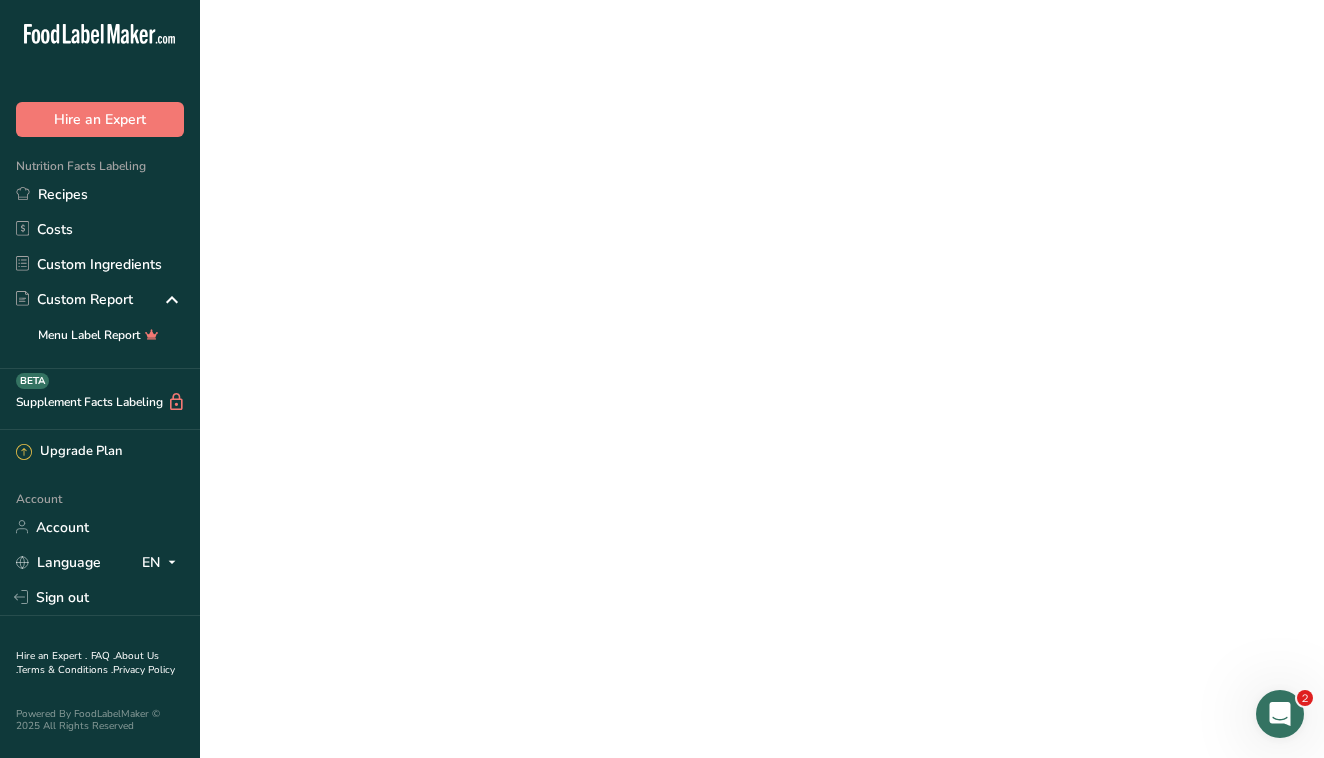 scroll, scrollTop: 0, scrollLeft: 0, axis: both 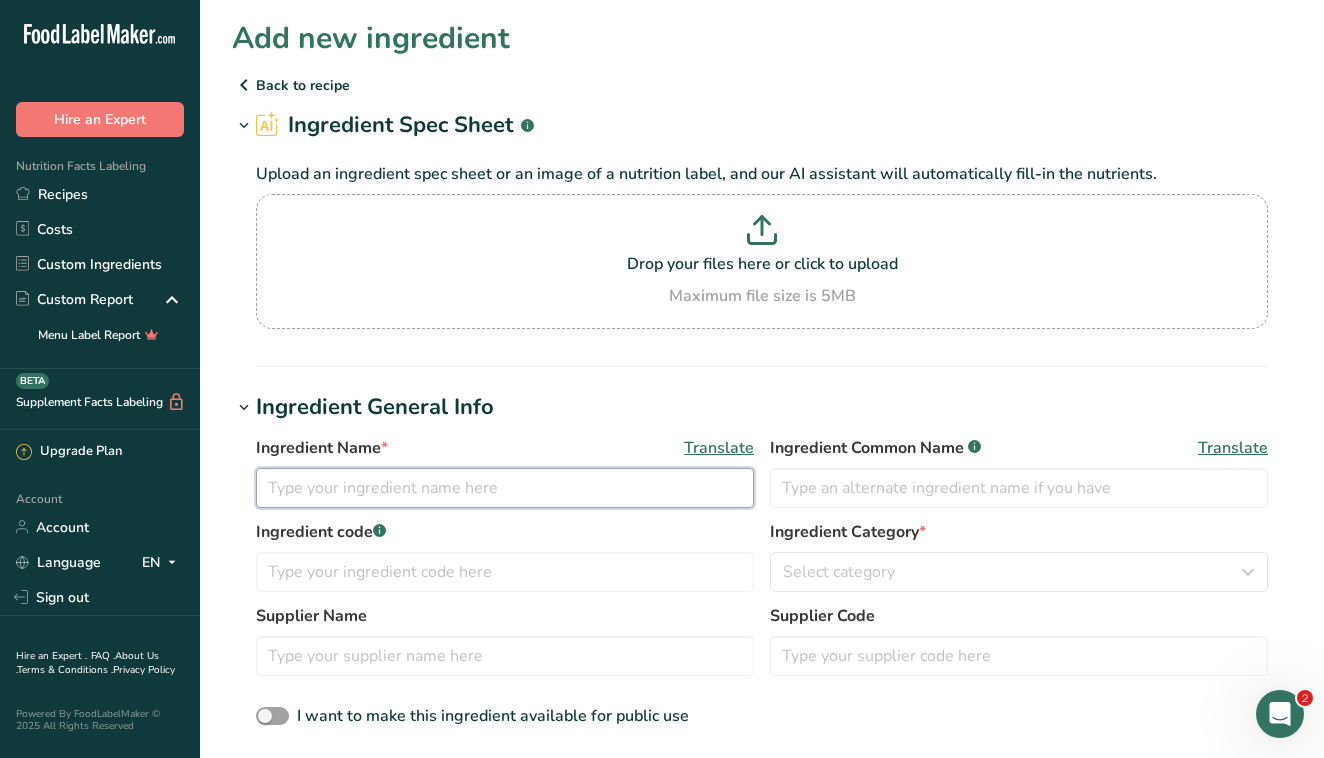 click at bounding box center [505, 488] 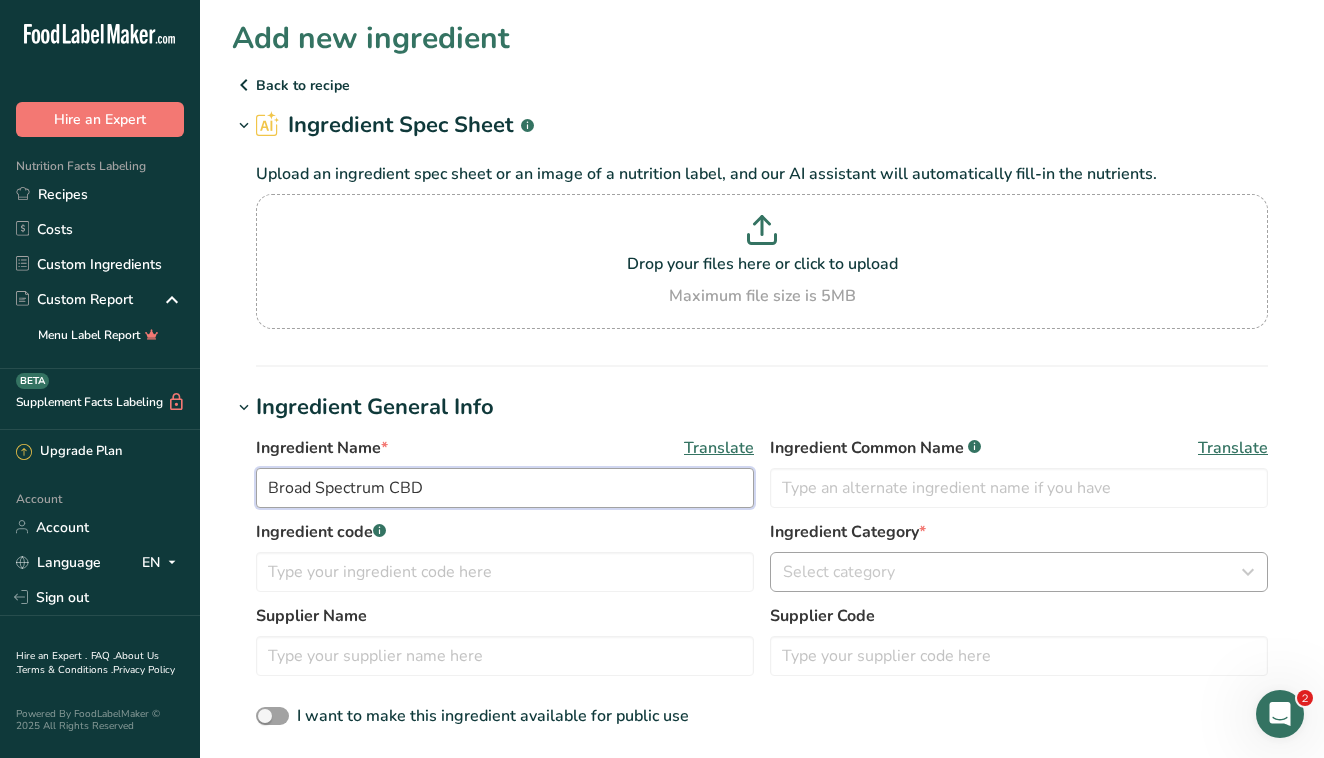 type on "Broad Spectrum CBD" 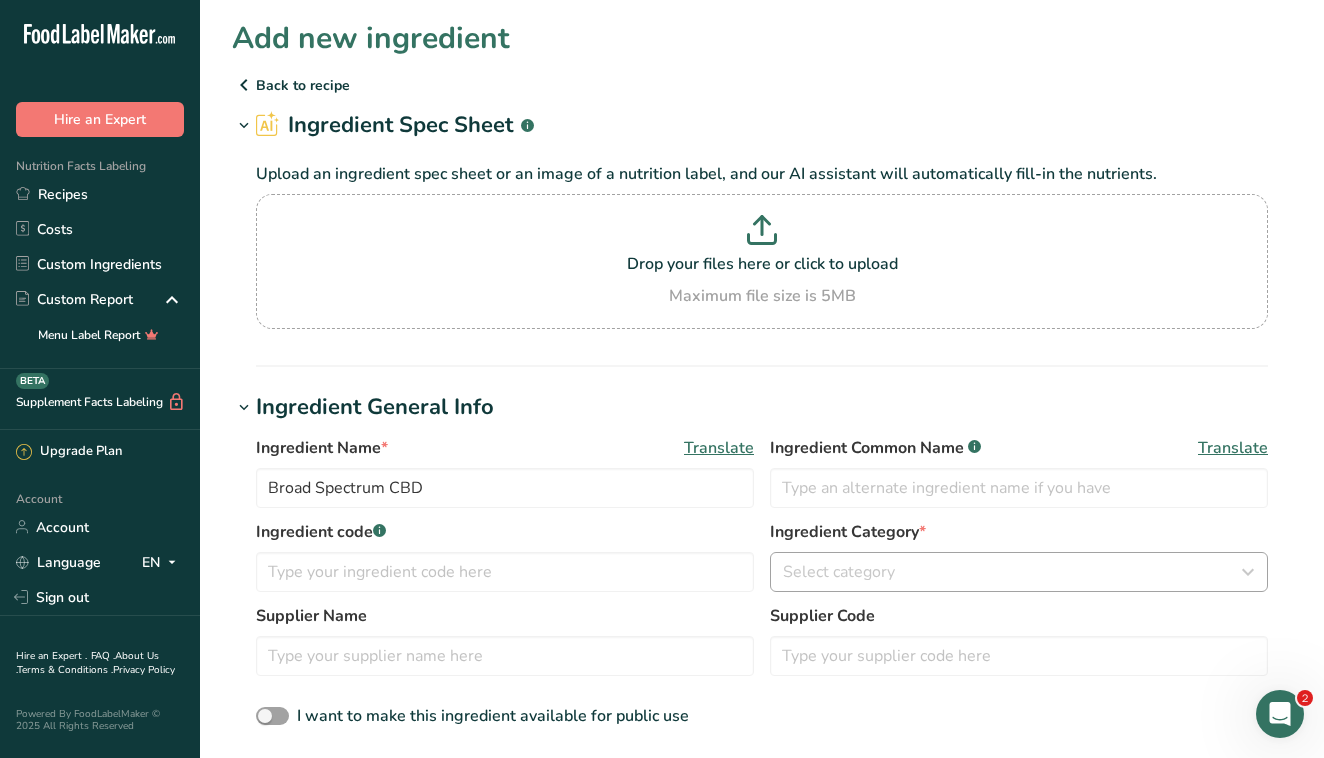 click on "Select category" at bounding box center [839, 572] 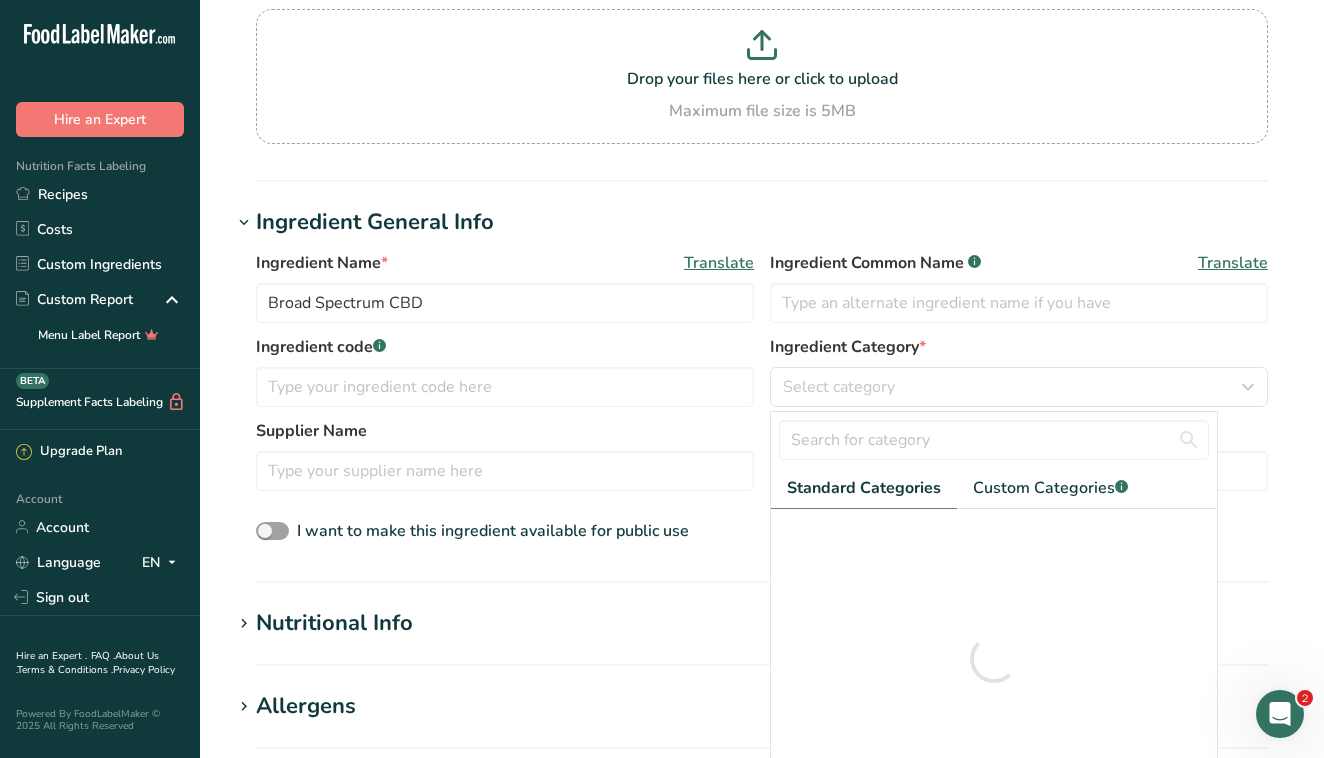scroll, scrollTop: 207, scrollLeft: 0, axis: vertical 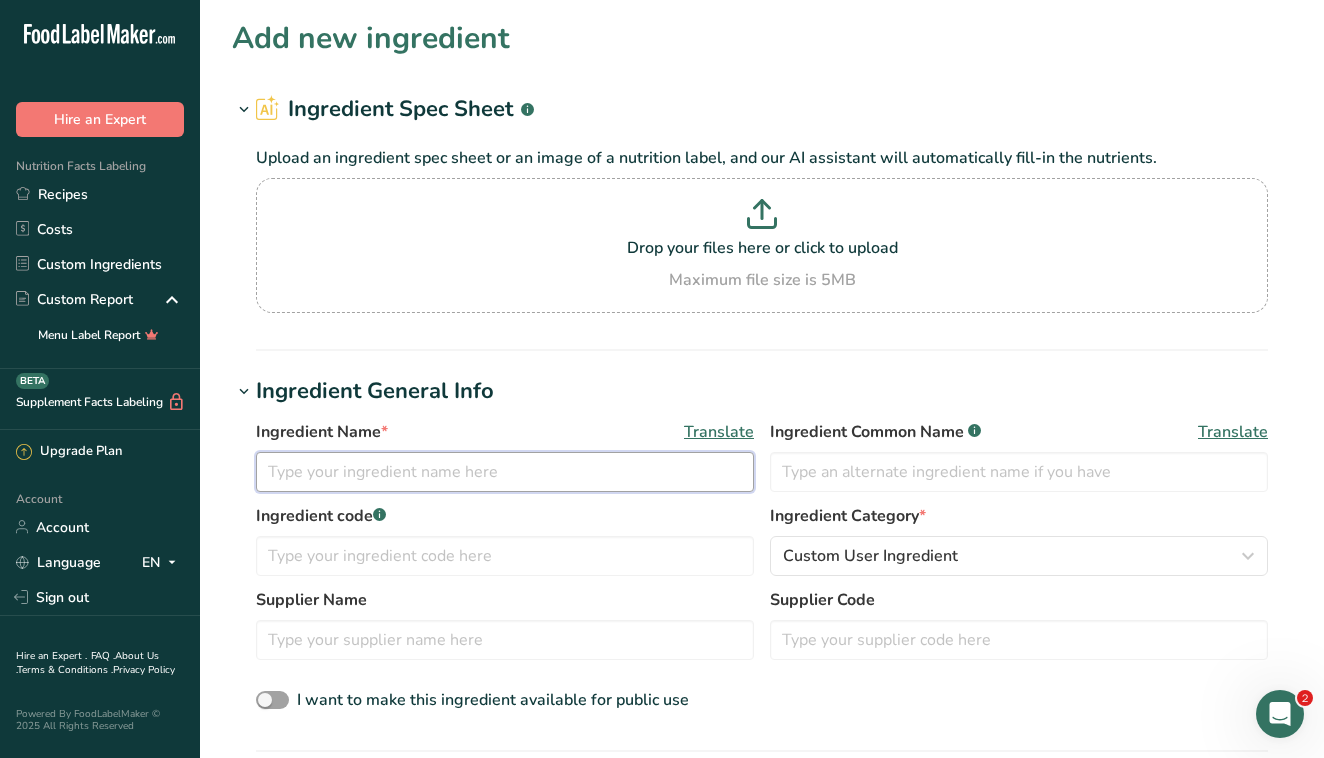 click at bounding box center (505, 472) 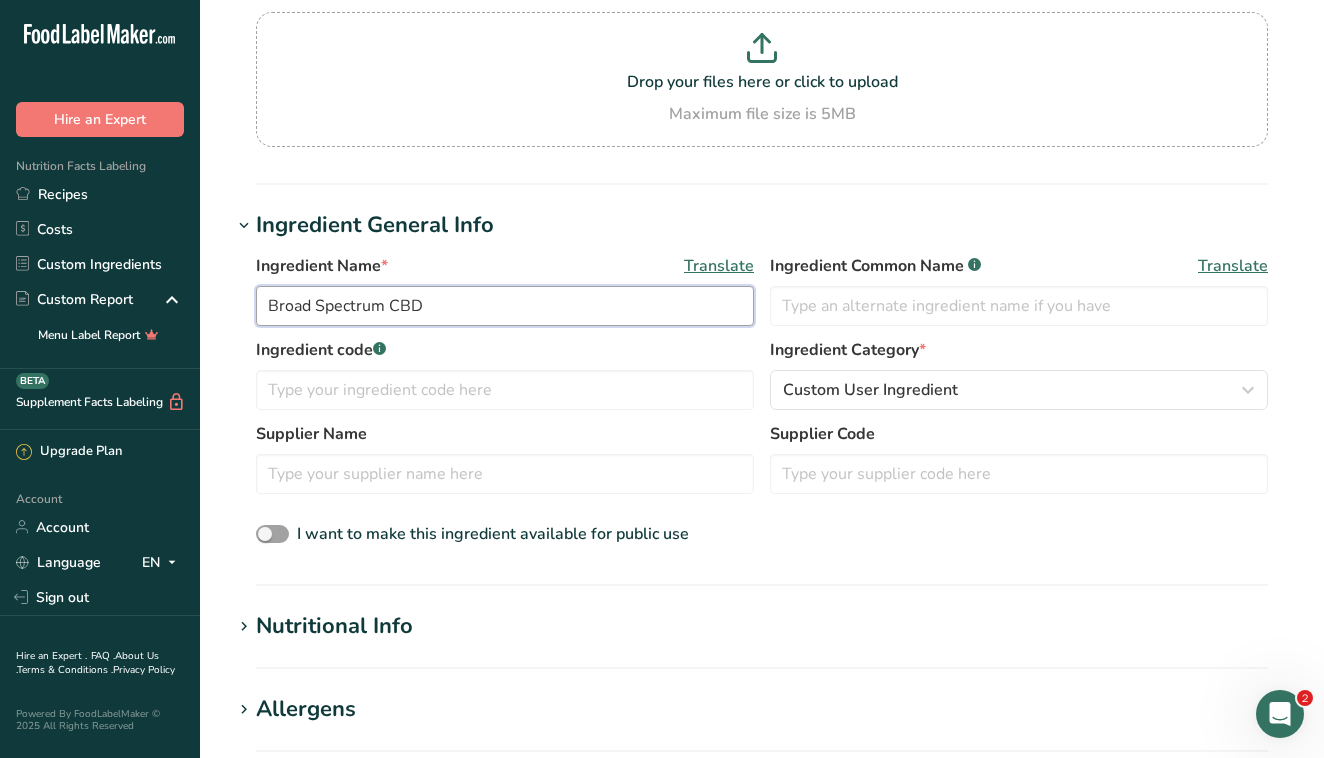 scroll, scrollTop: 219, scrollLeft: 0, axis: vertical 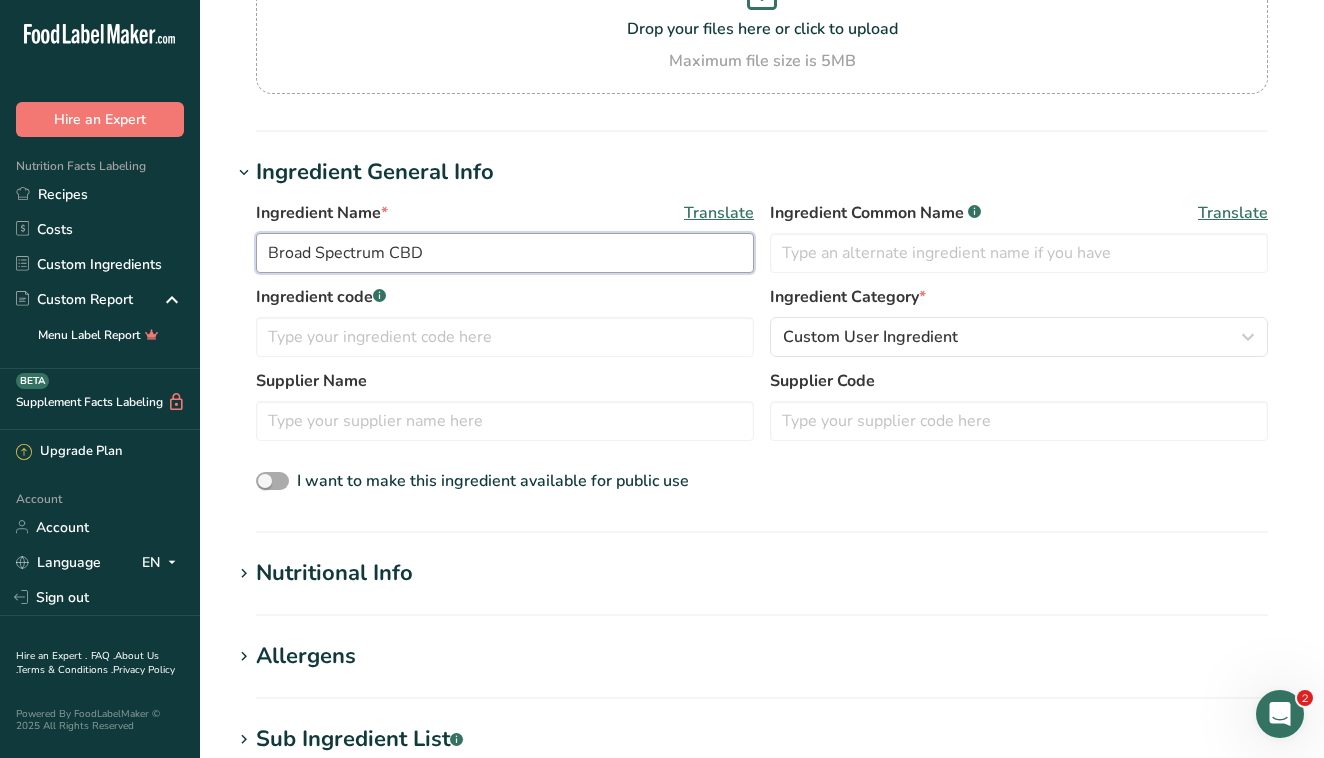 type on "Broad Spectrum CBD" 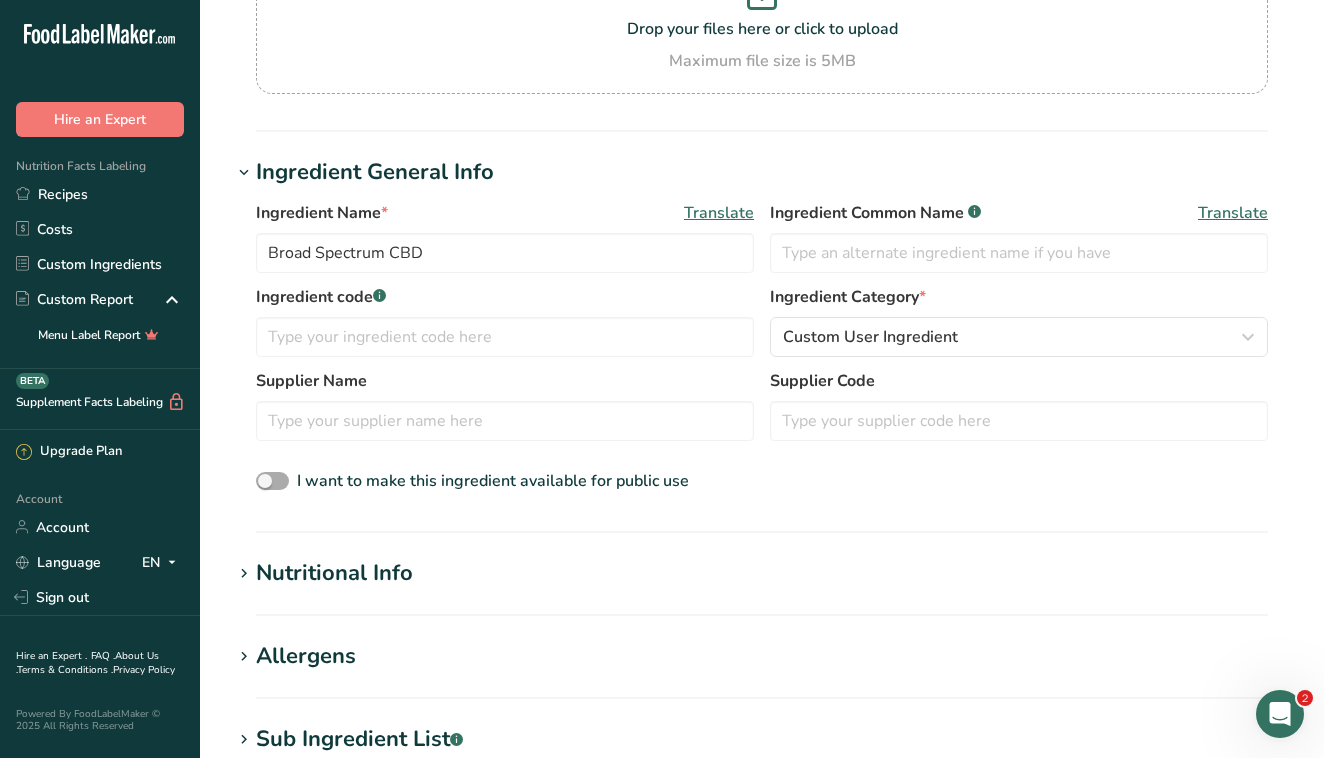 click at bounding box center (272, 481) 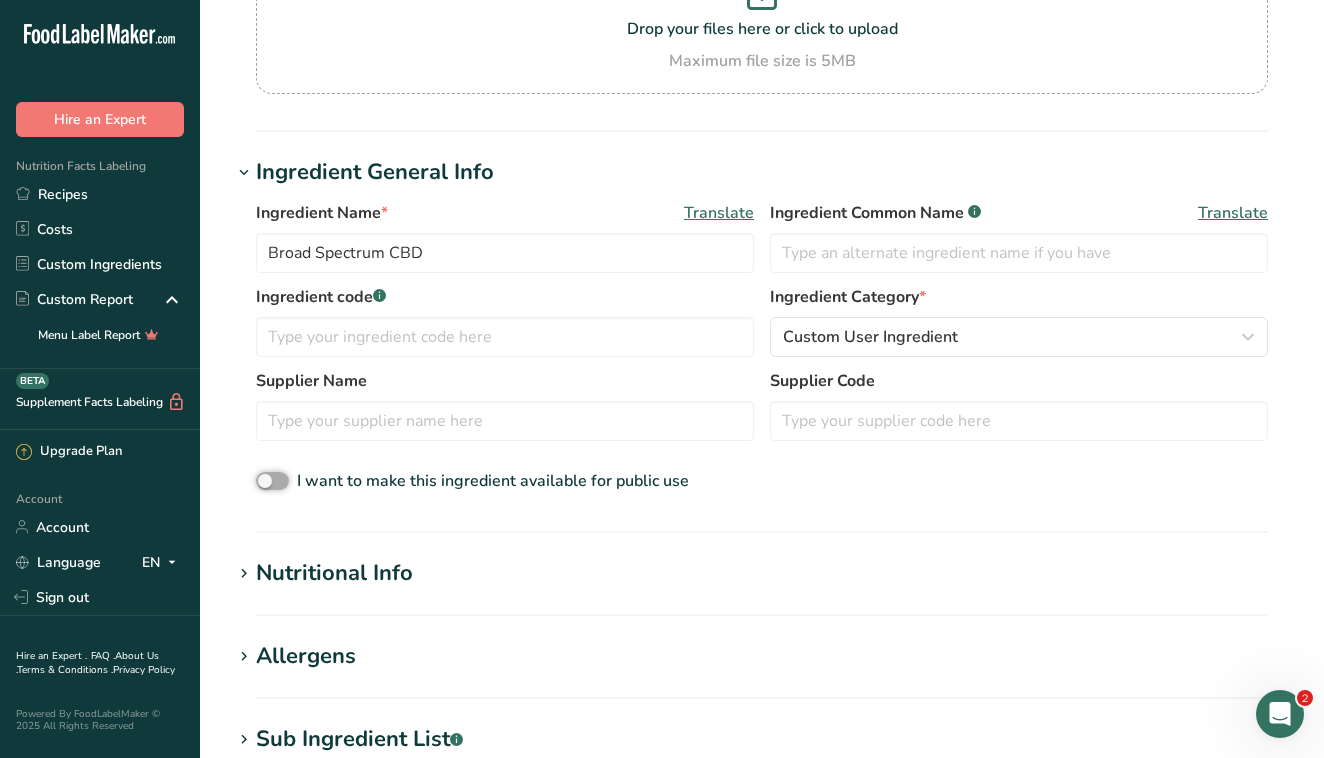 click on "I want to make this ingredient available for public use" at bounding box center [262, 481] 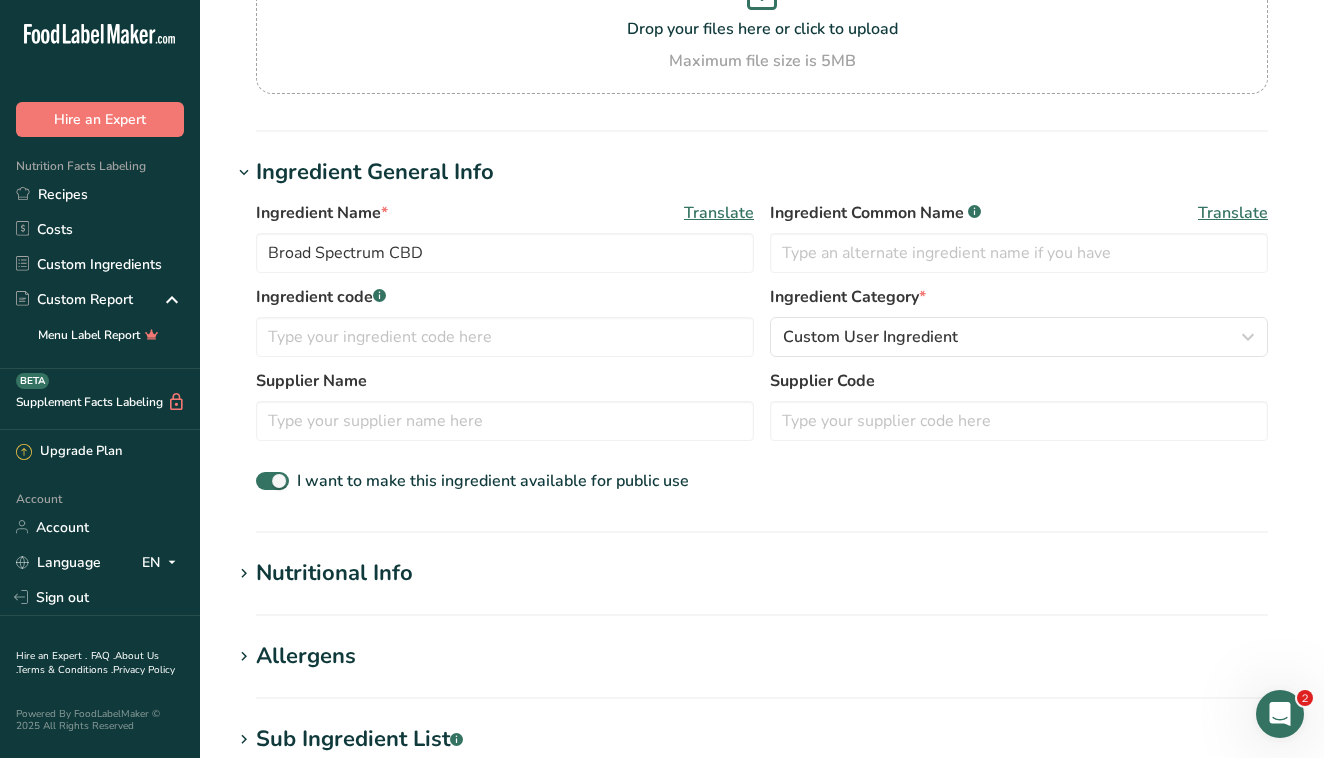 click at bounding box center (244, 574) 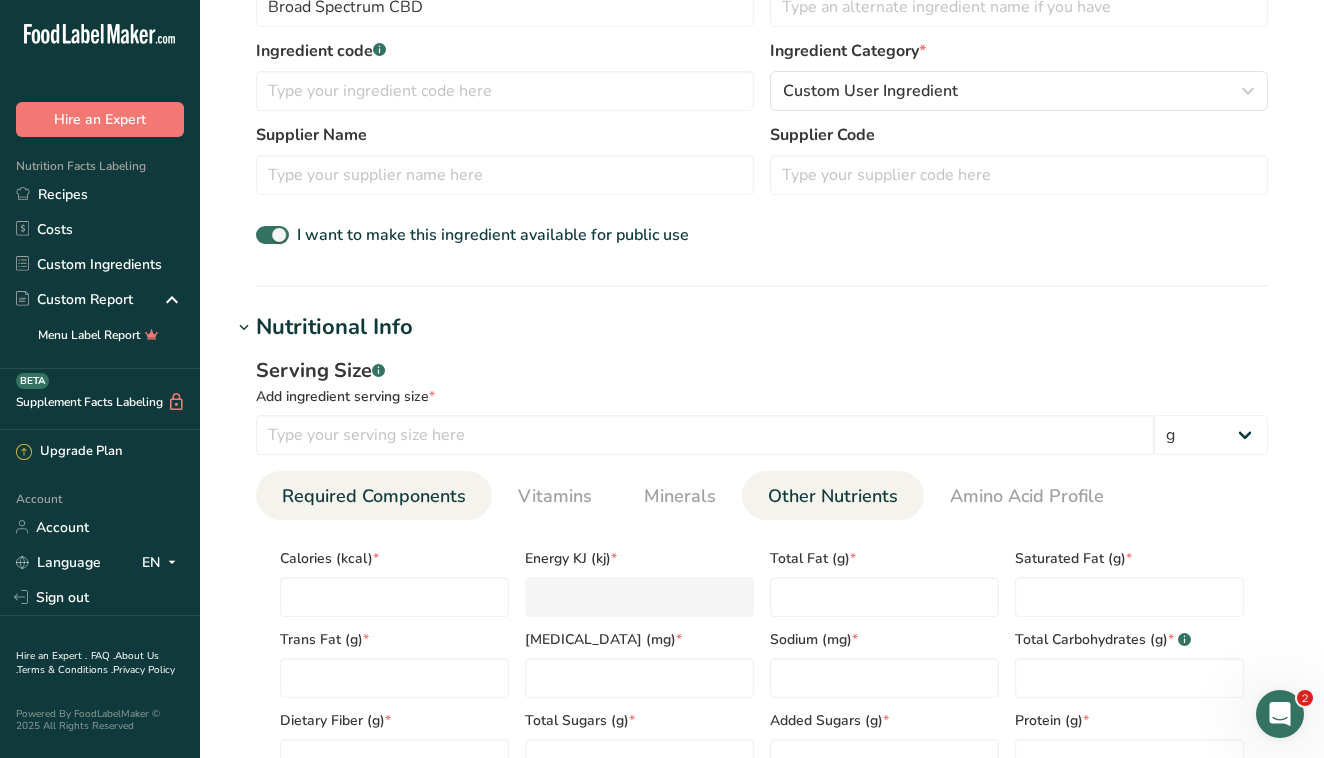 scroll, scrollTop: 466, scrollLeft: 0, axis: vertical 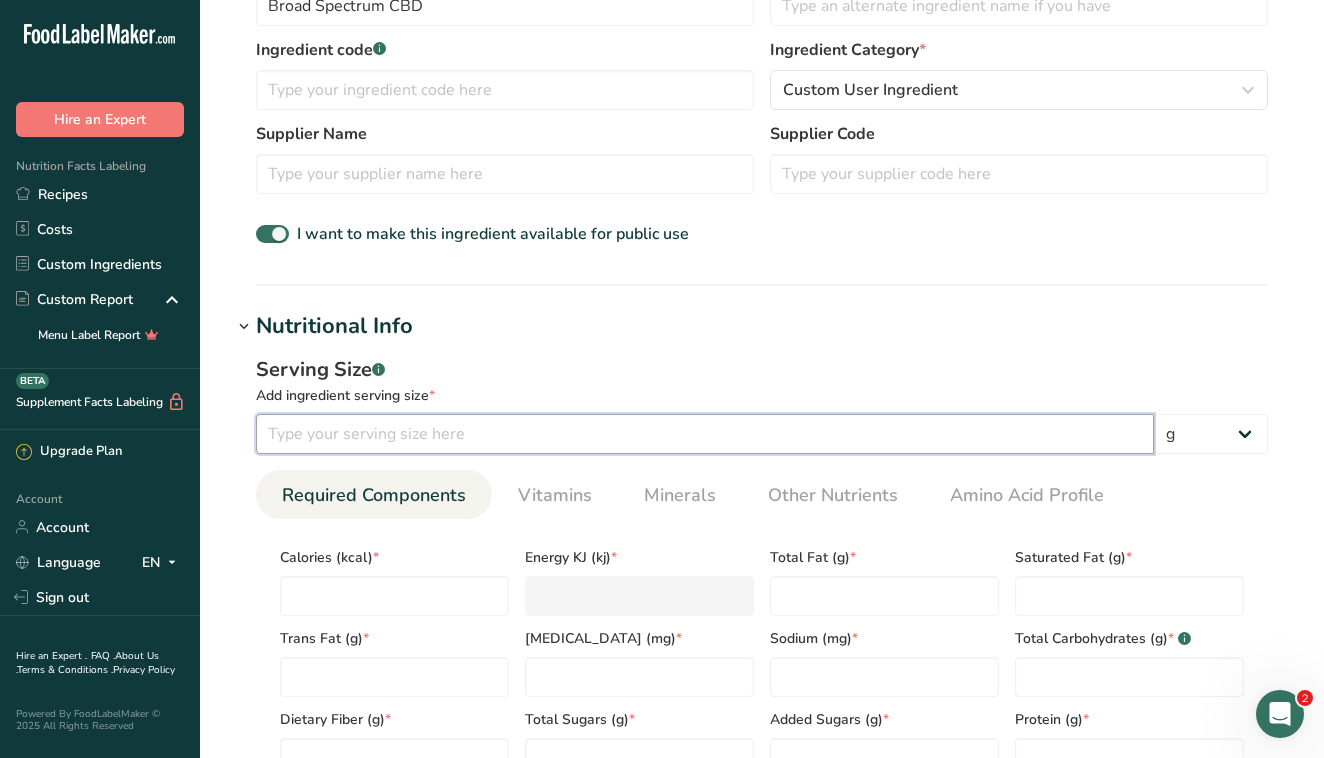 click at bounding box center [705, 434] 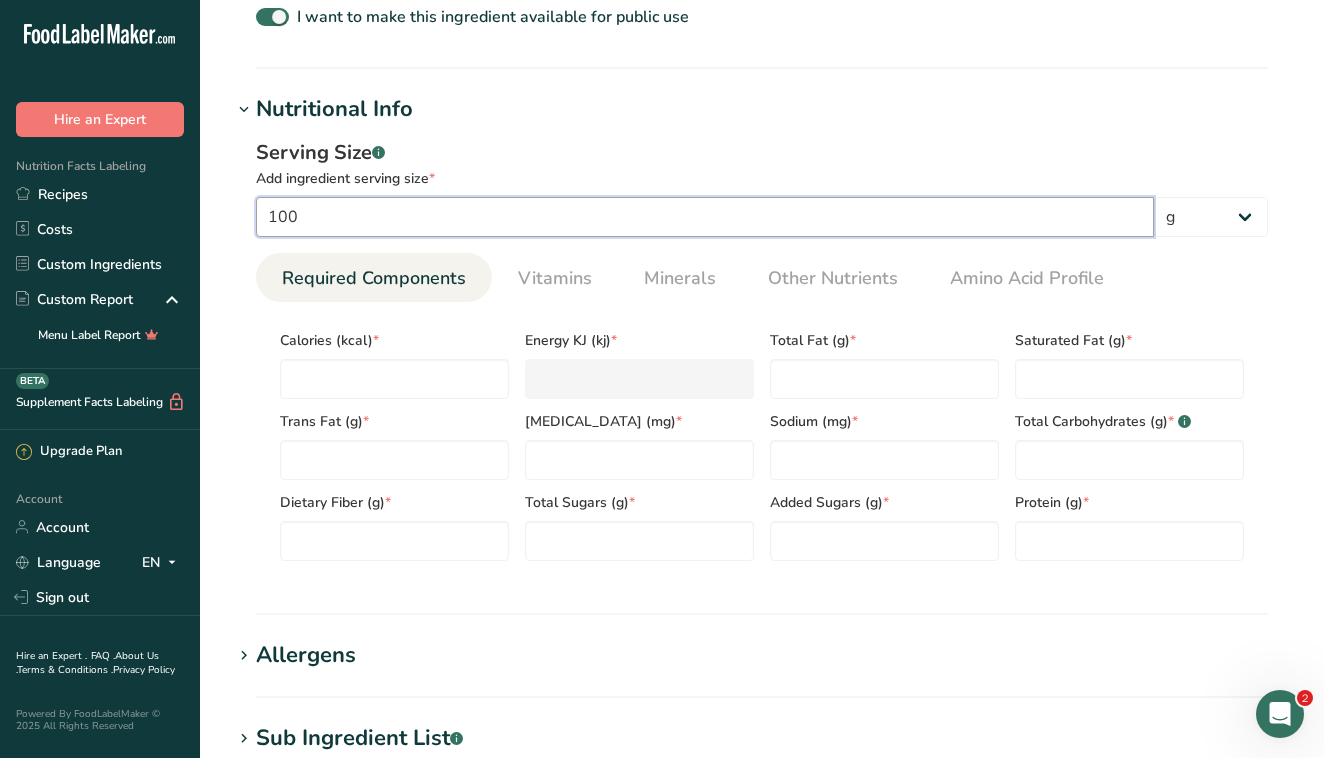 scroll, scrollTop: 686, scrollLeft: 0, axis: vertical 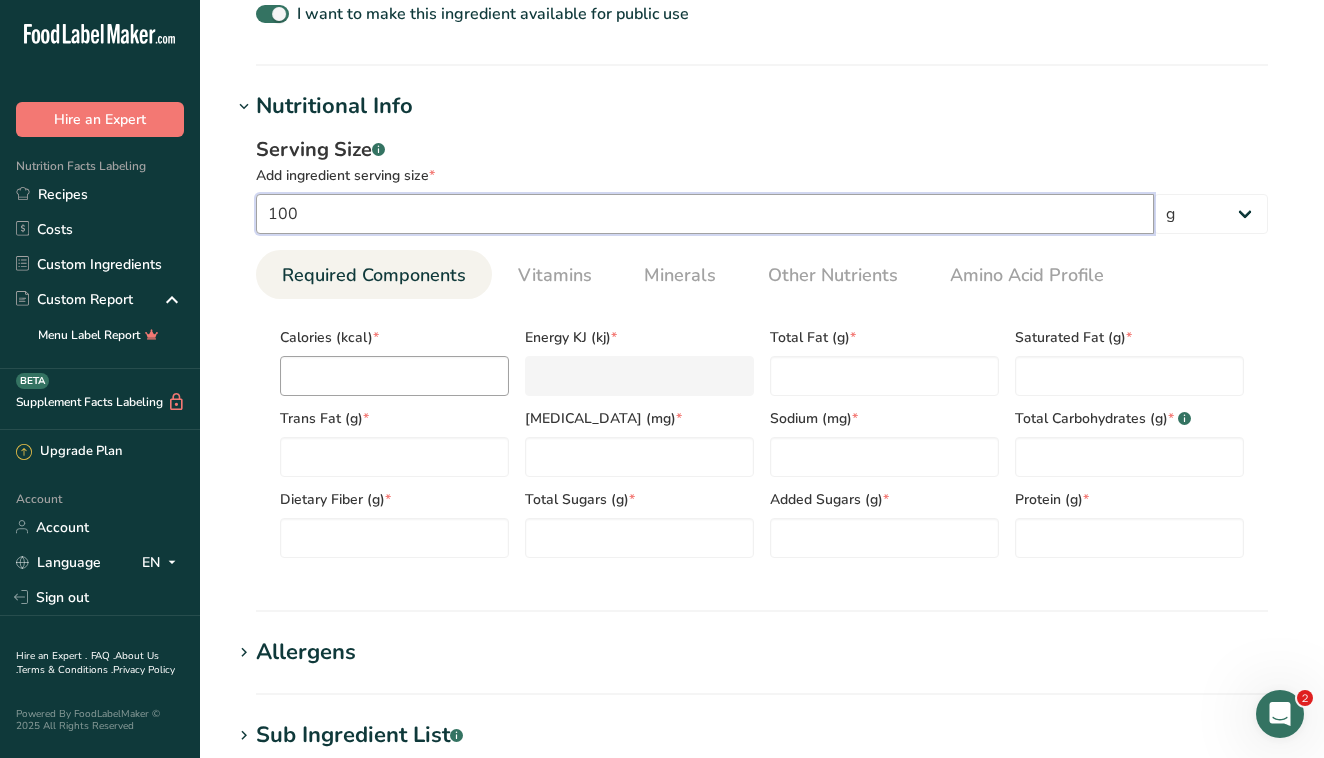 type on "100" 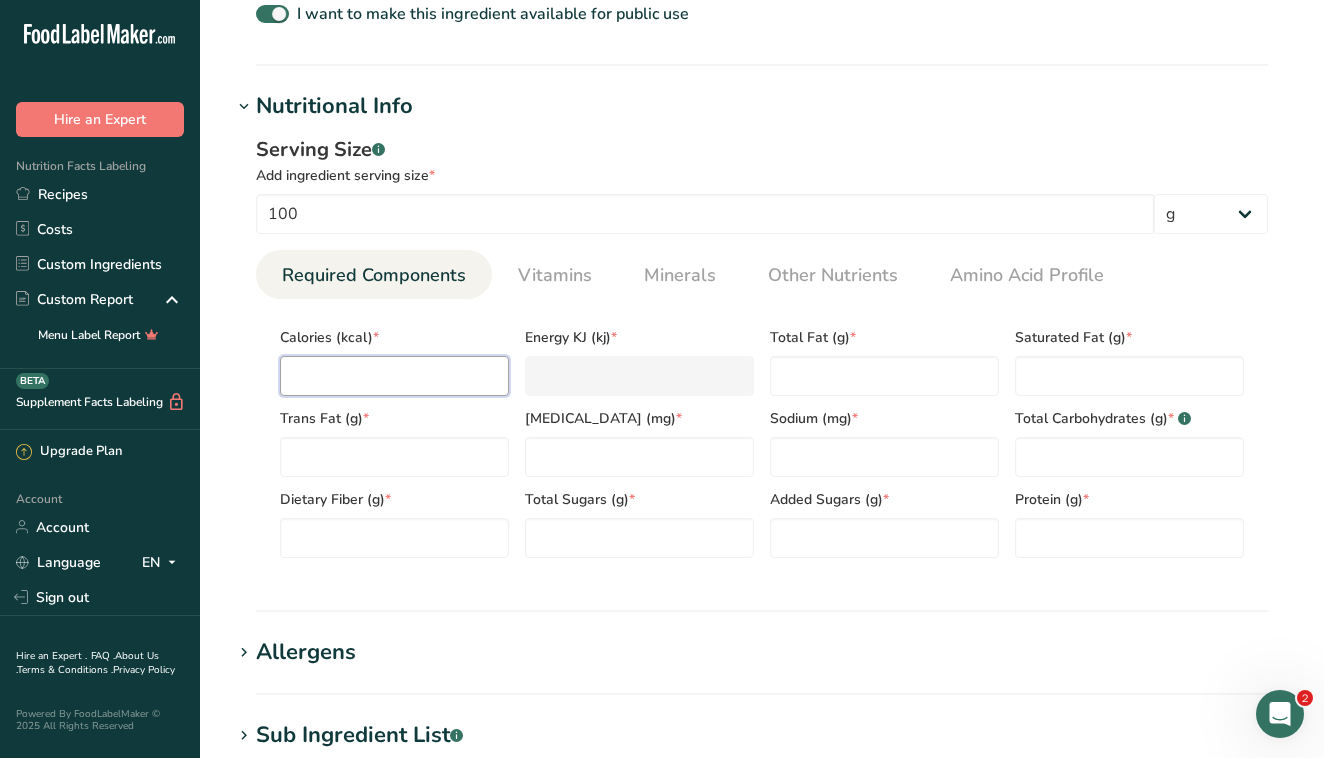 click at bounding box center (394, 376) 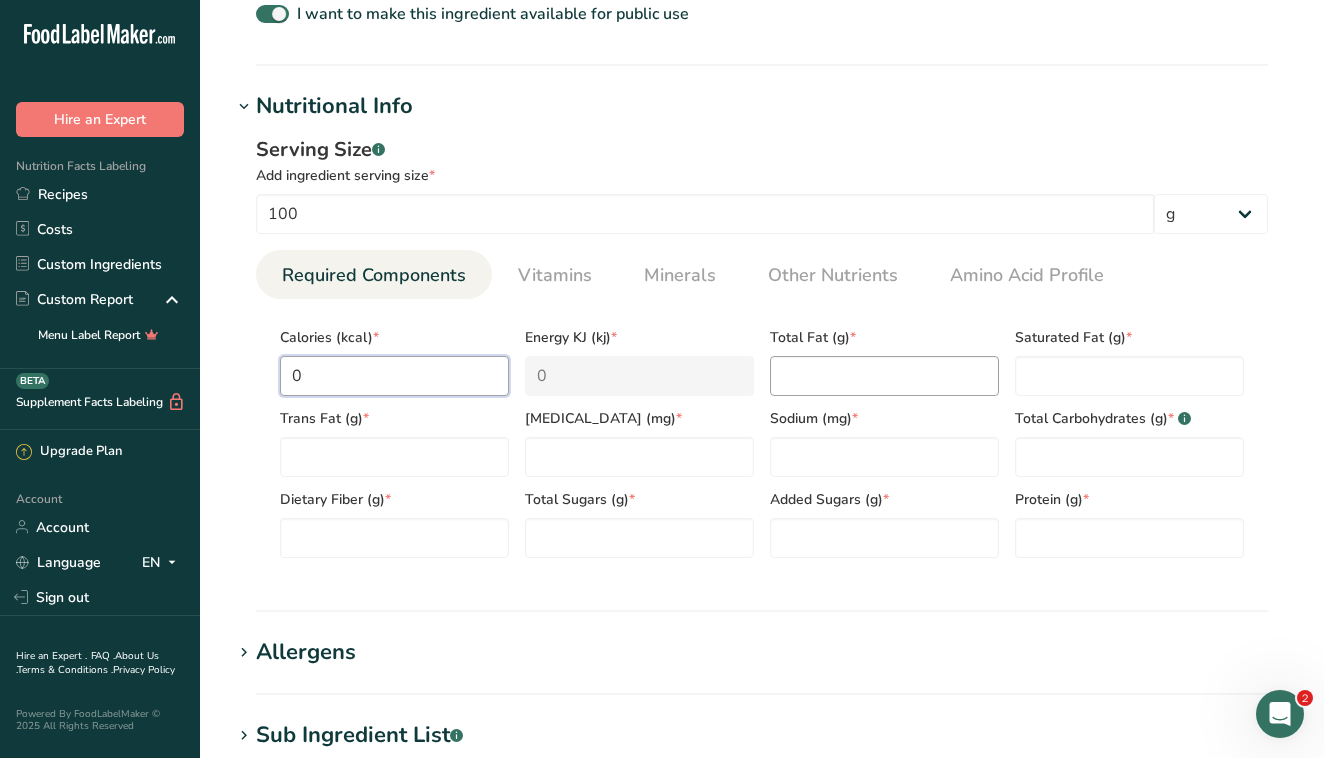 type on "0" 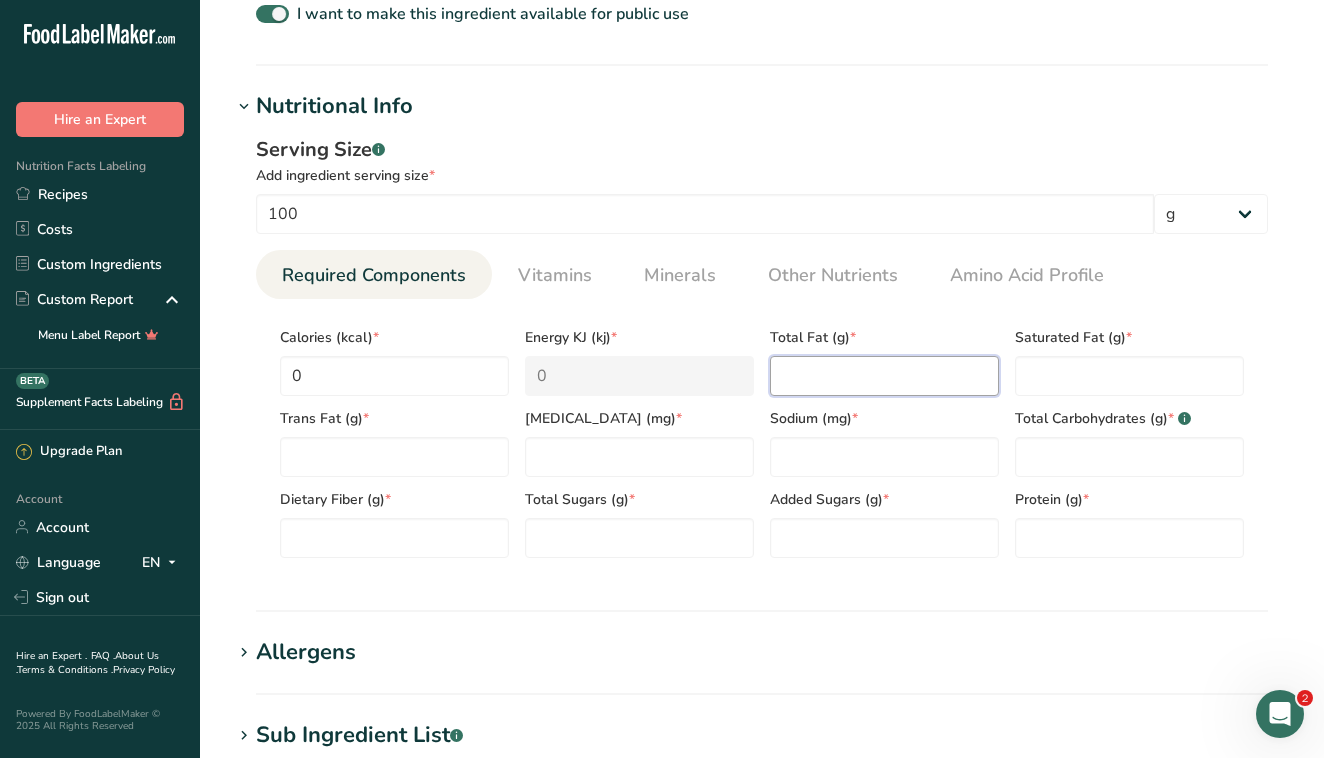 click at bounding box center (884, 376) 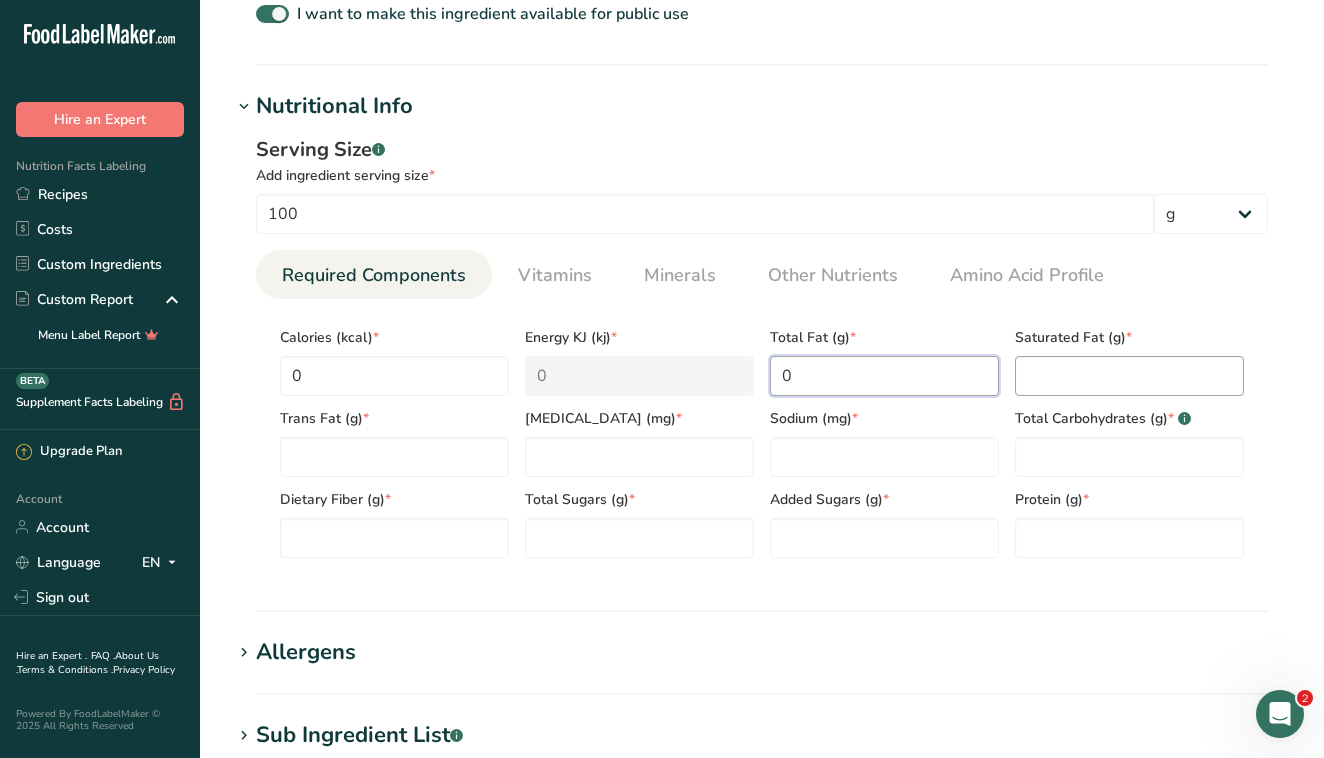 type on "0" 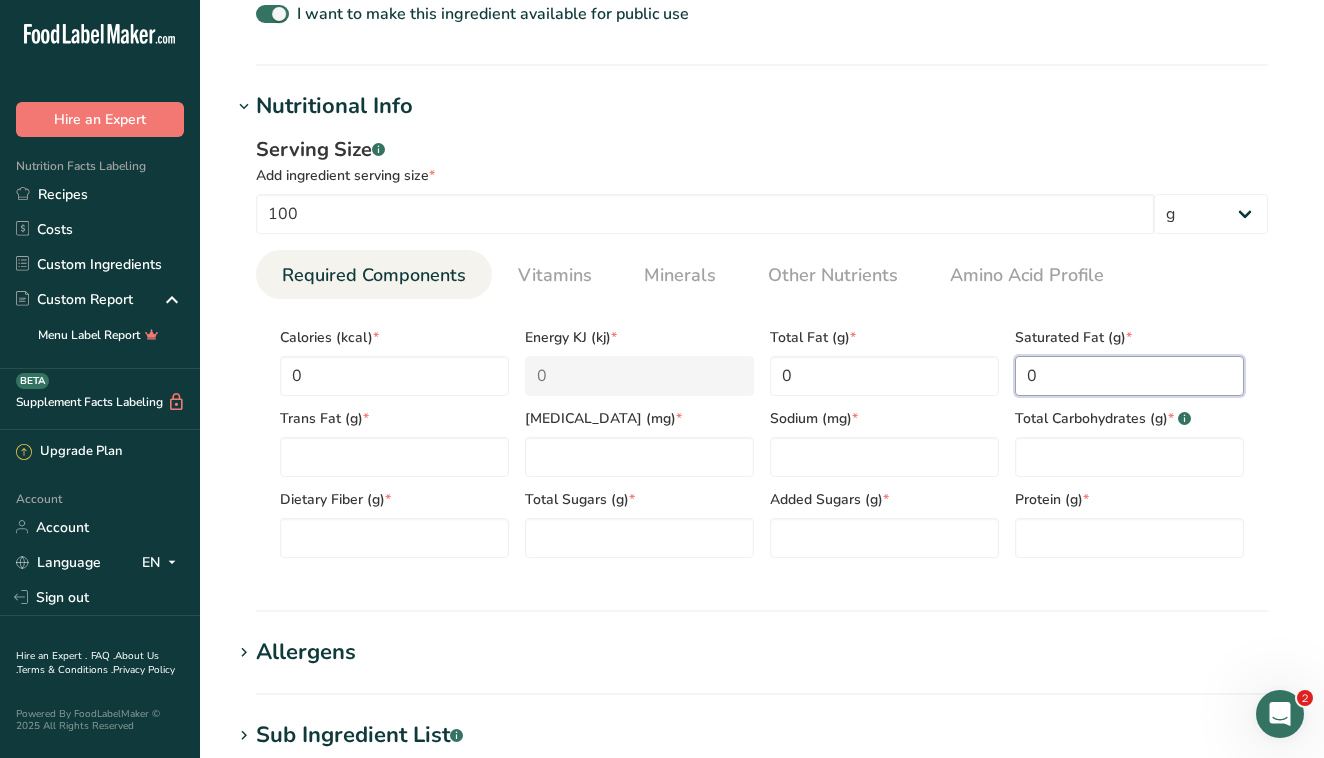 click on "0" at bounding box center (1129, 376) 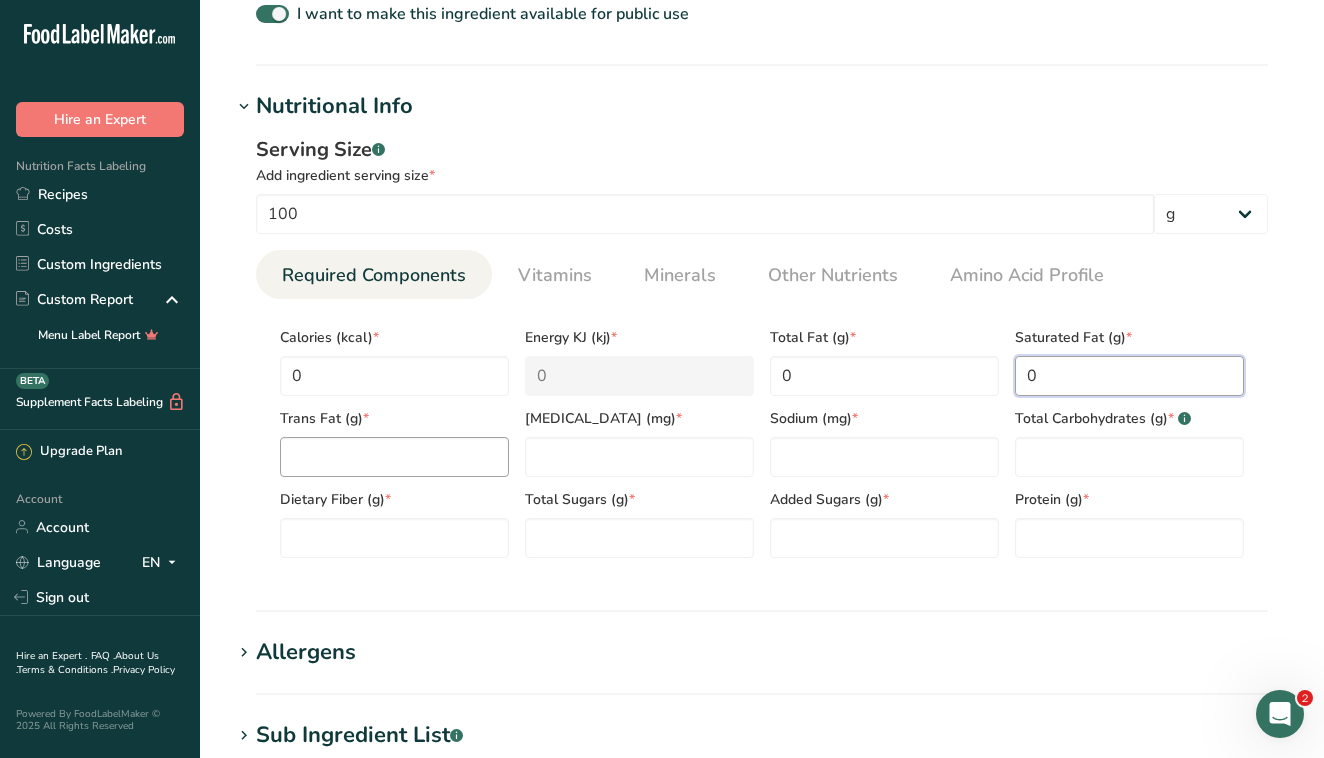 type on "0" 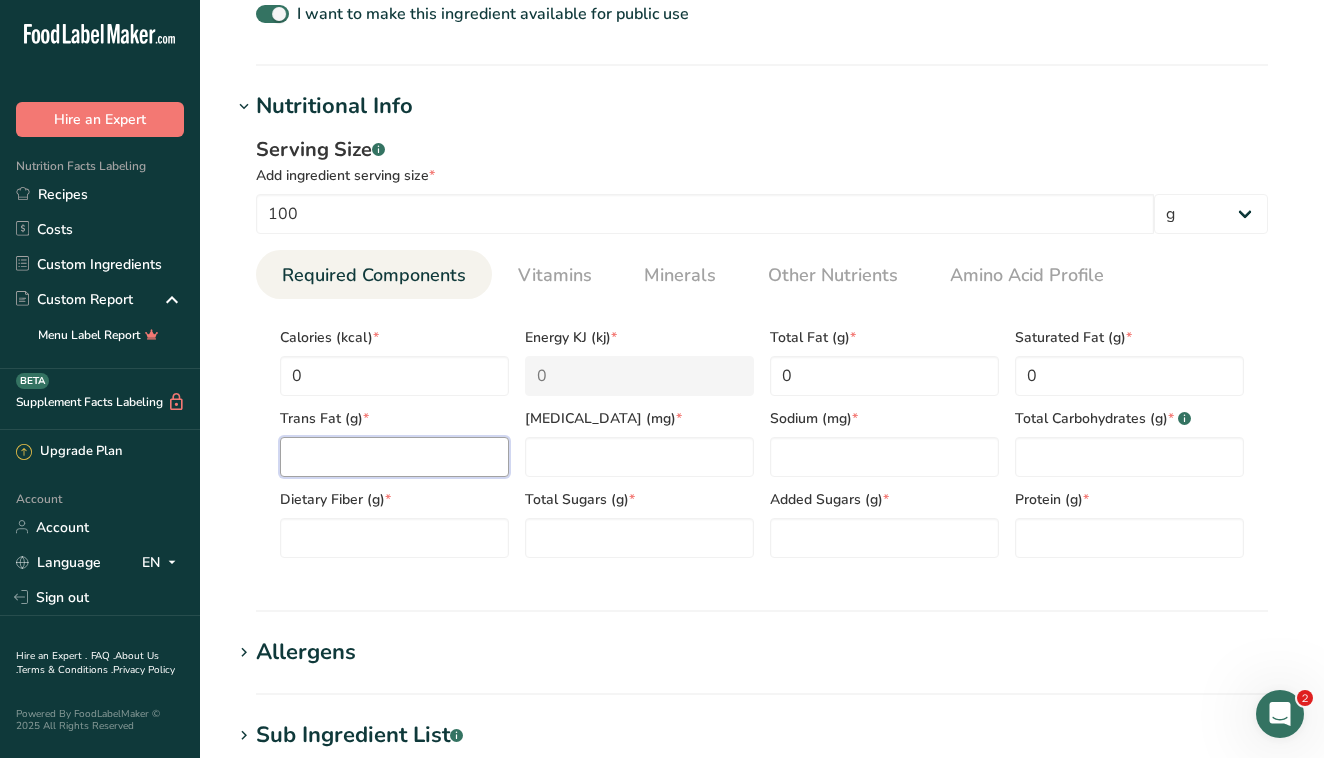 click at bounding box center (394, 457) 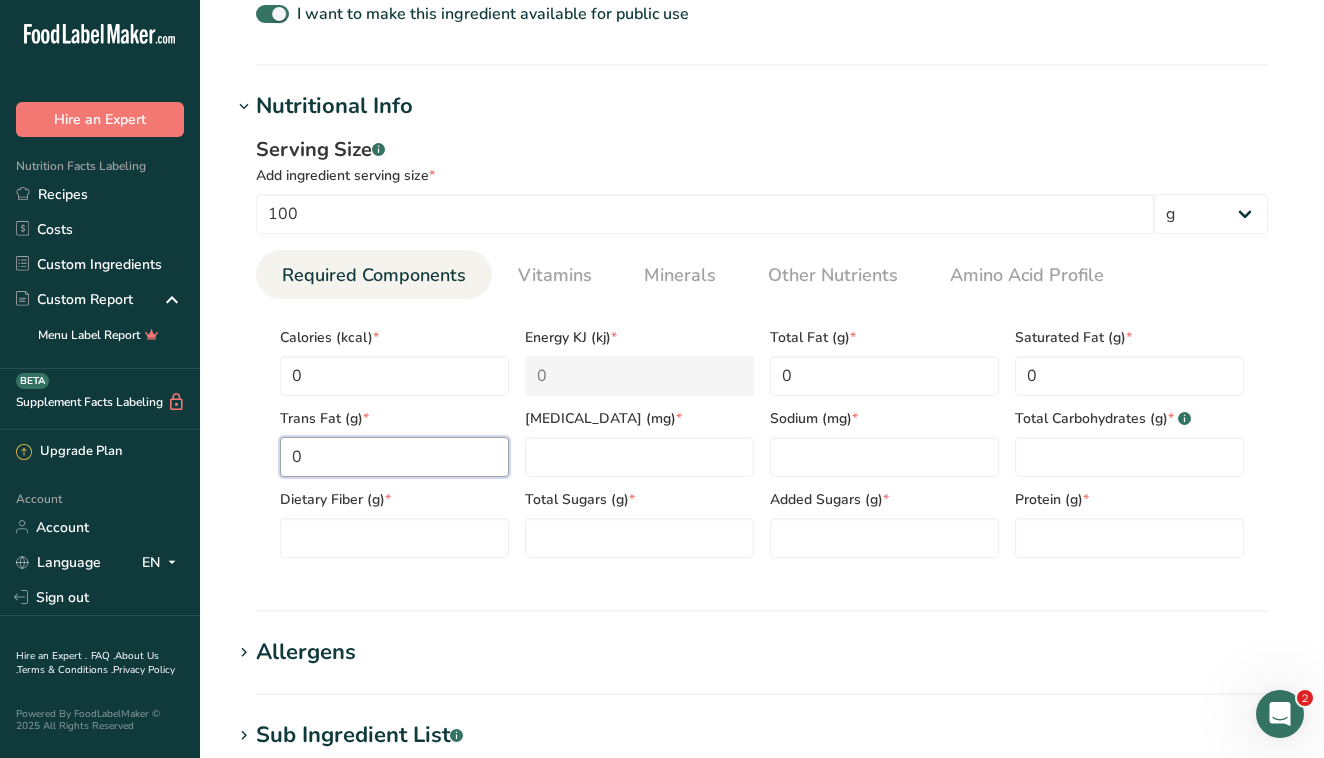 type on "0" 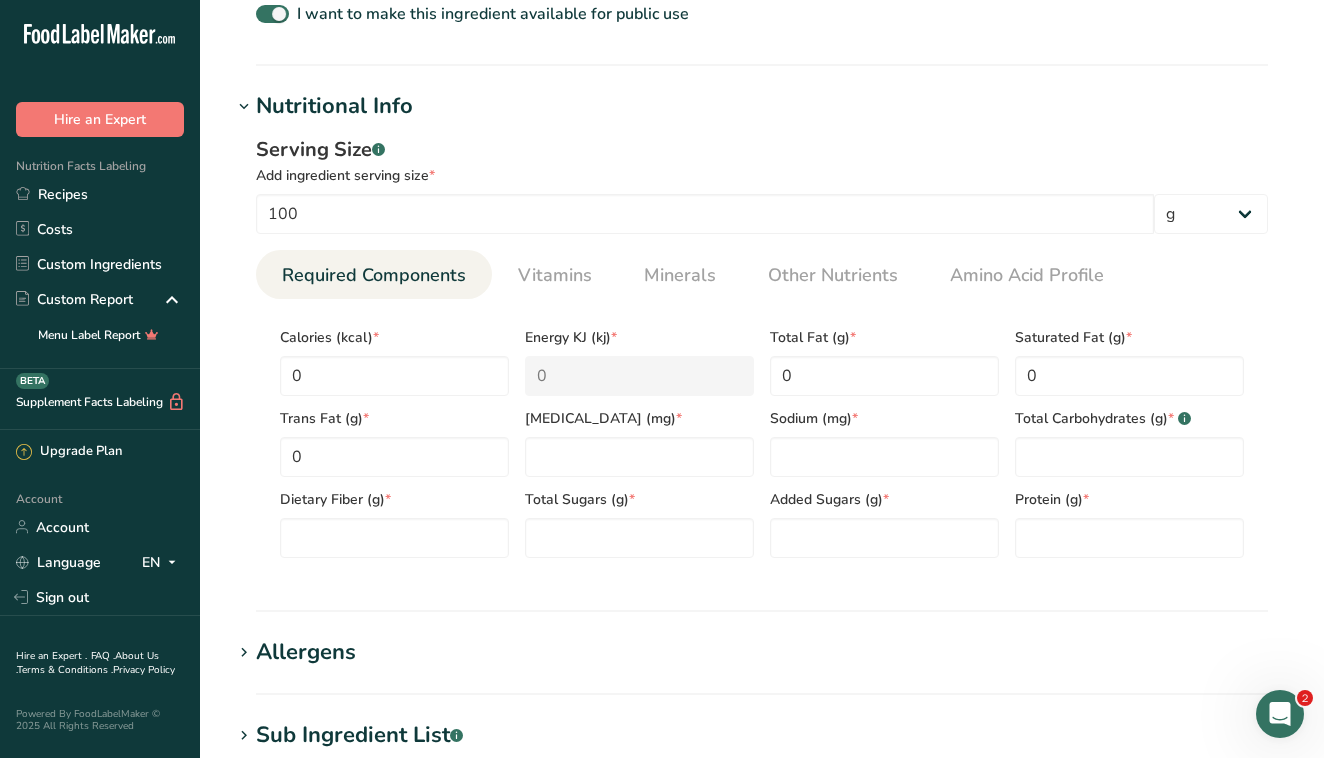 click on "Total Sugars
(g) *" at bounding box center [639, 517] 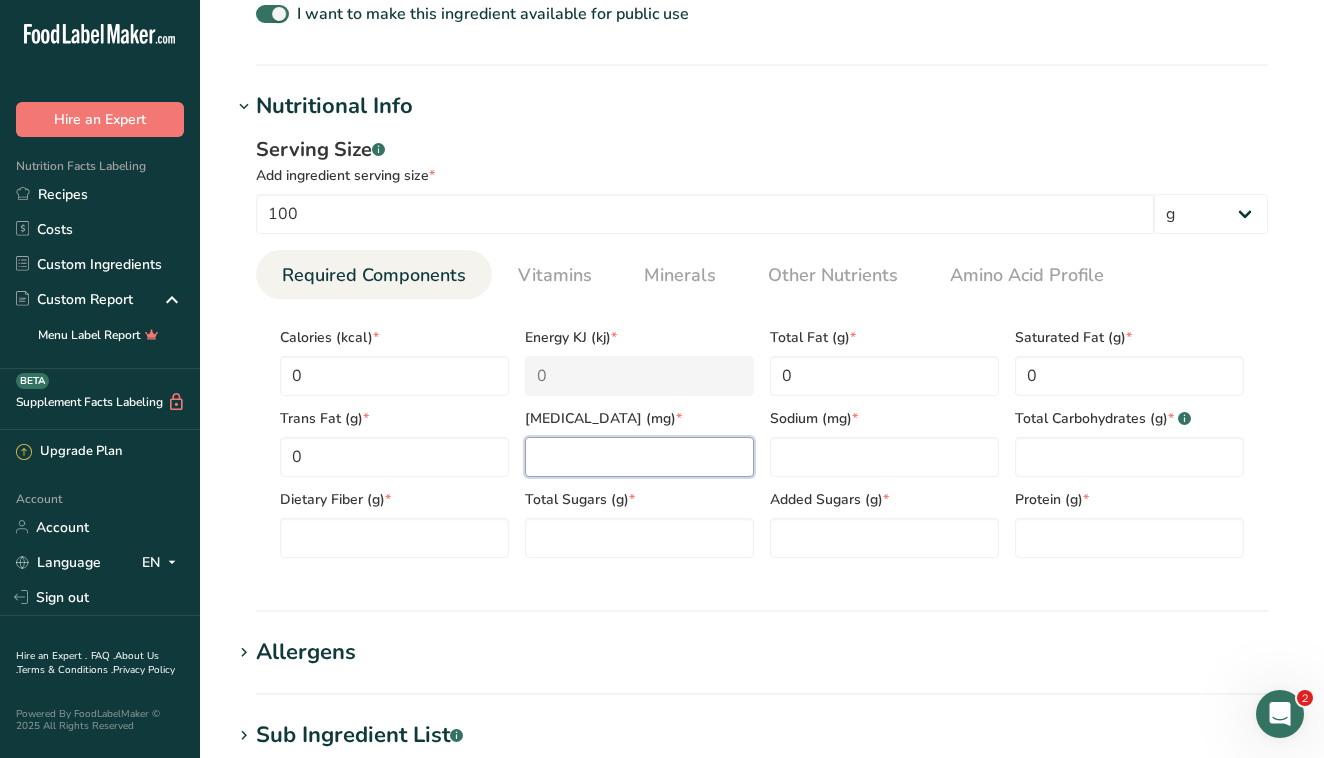 click at bounding box center (639, 457) 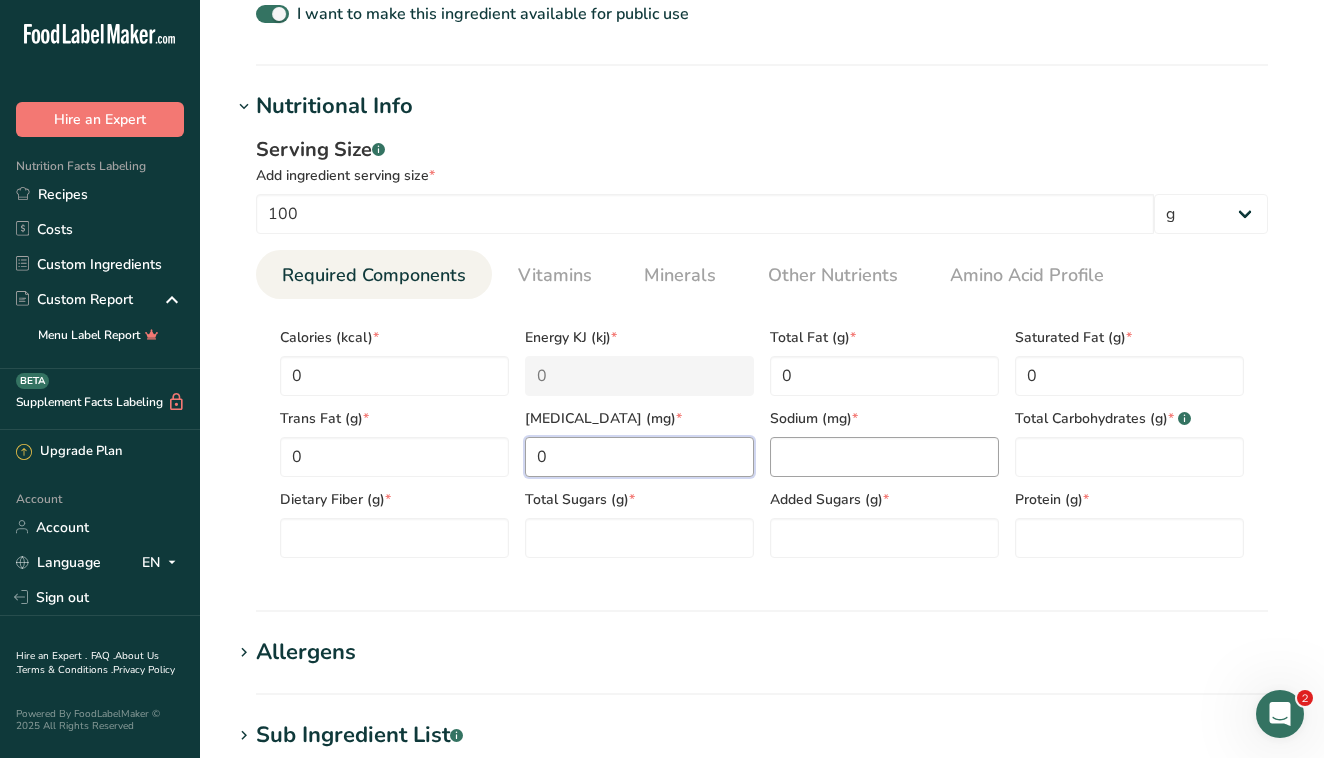type on "0" 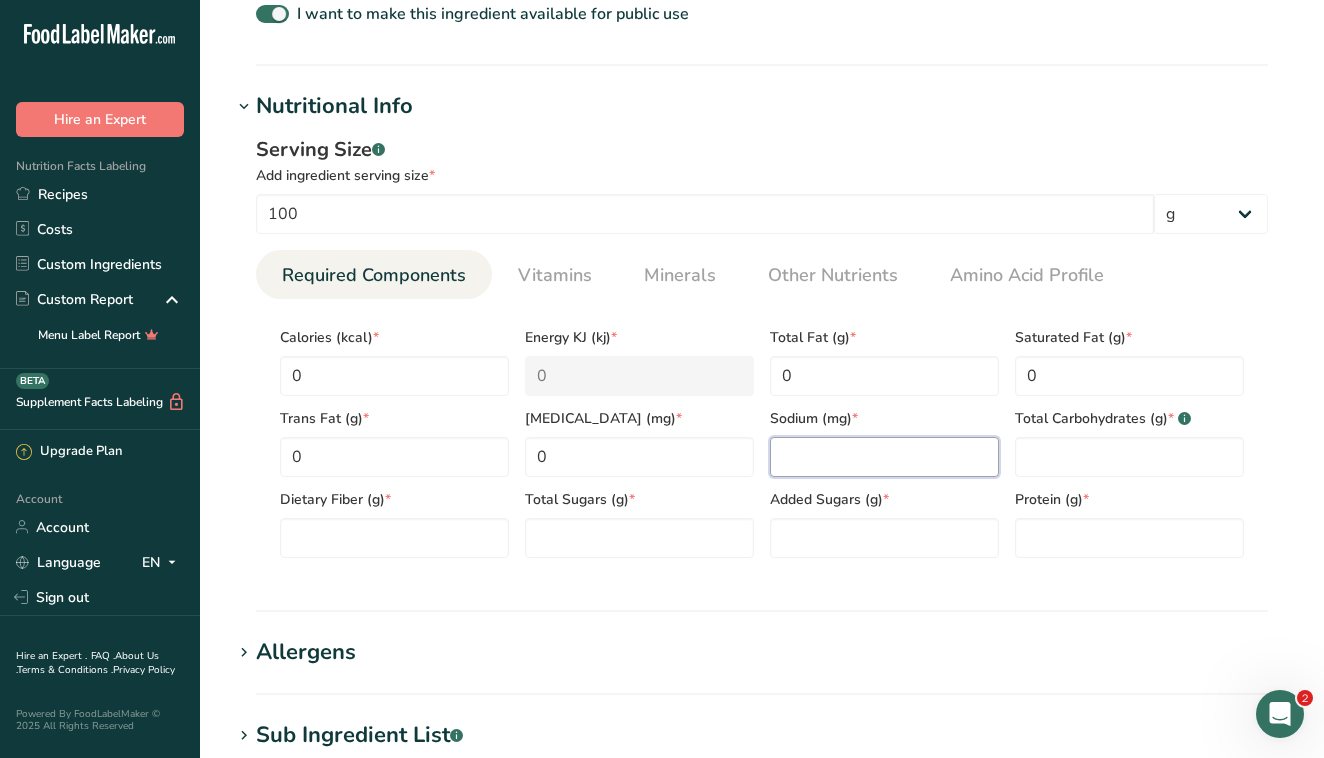 click at bounding box center [884, 457] 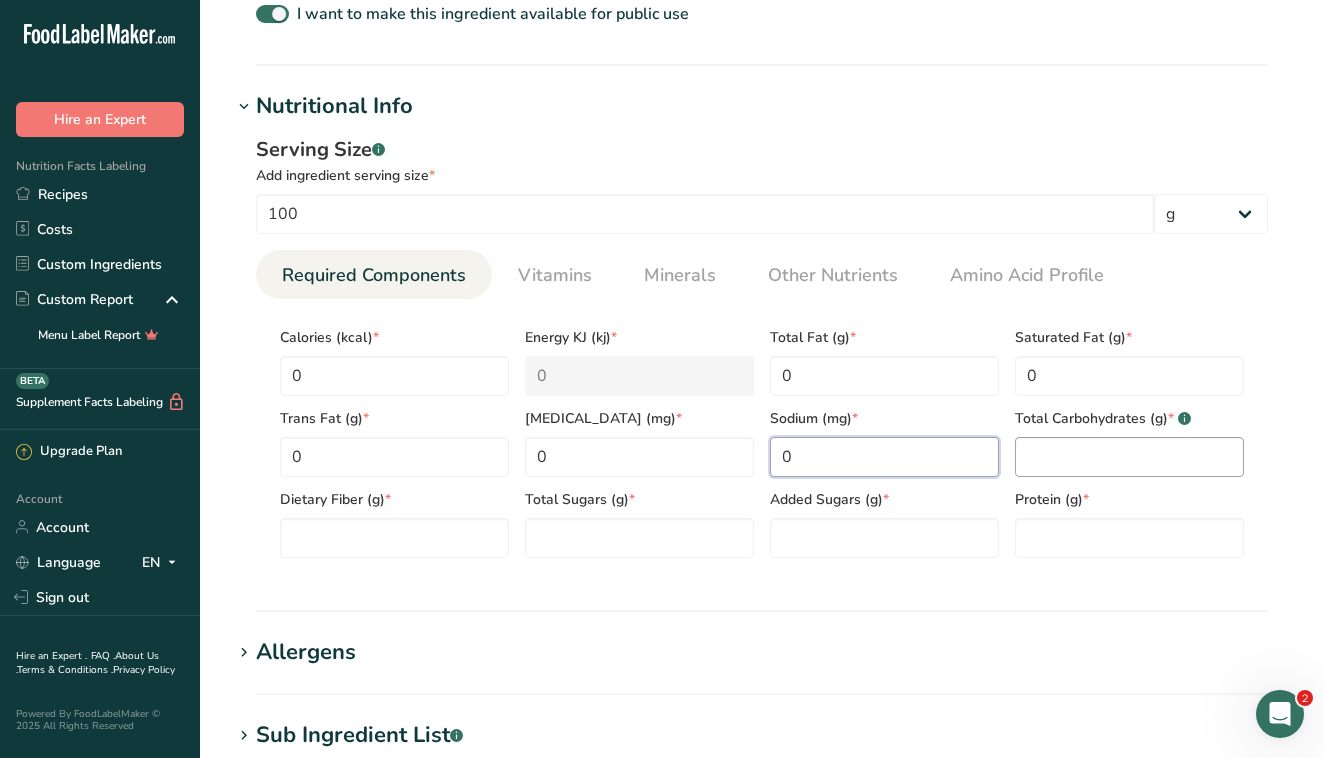 type on "0" 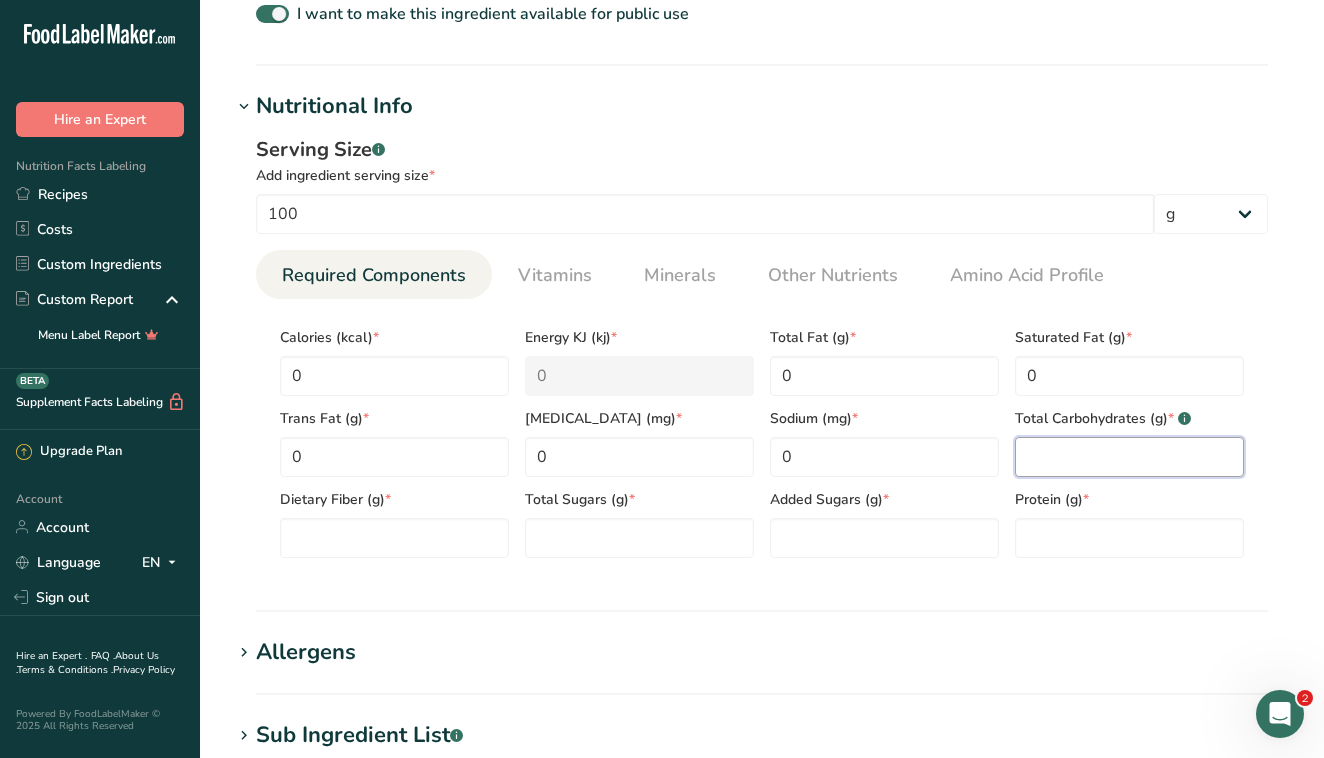 click at bounding box center (1129, 457) 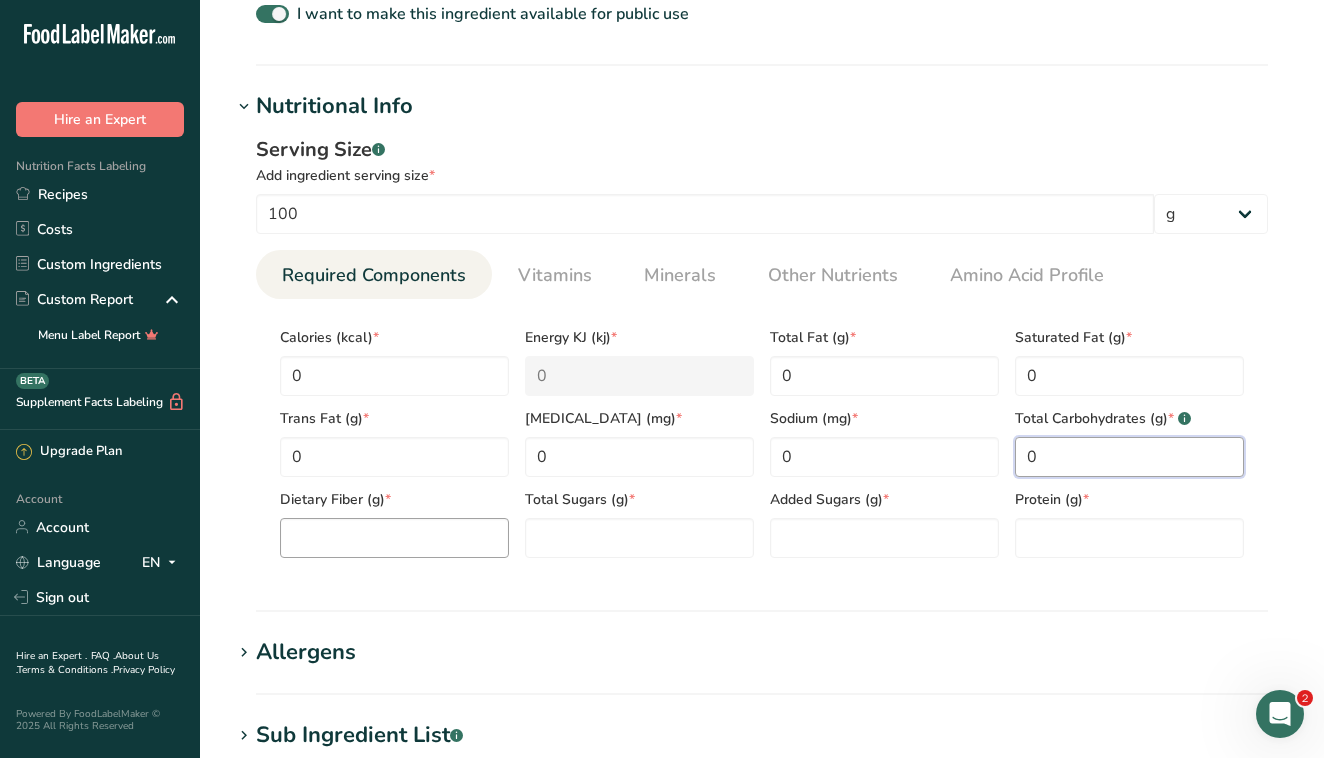 type on "0" 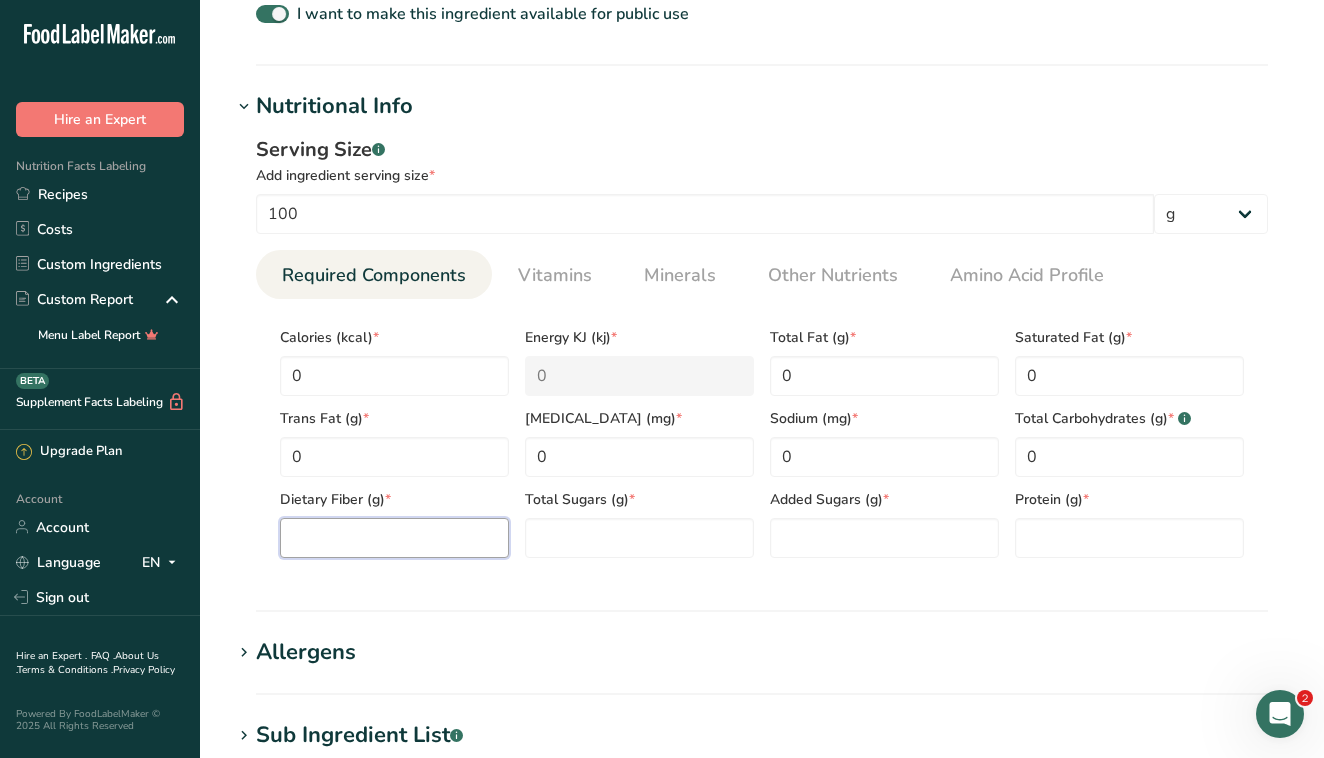 click at bounding box center (394, 538) 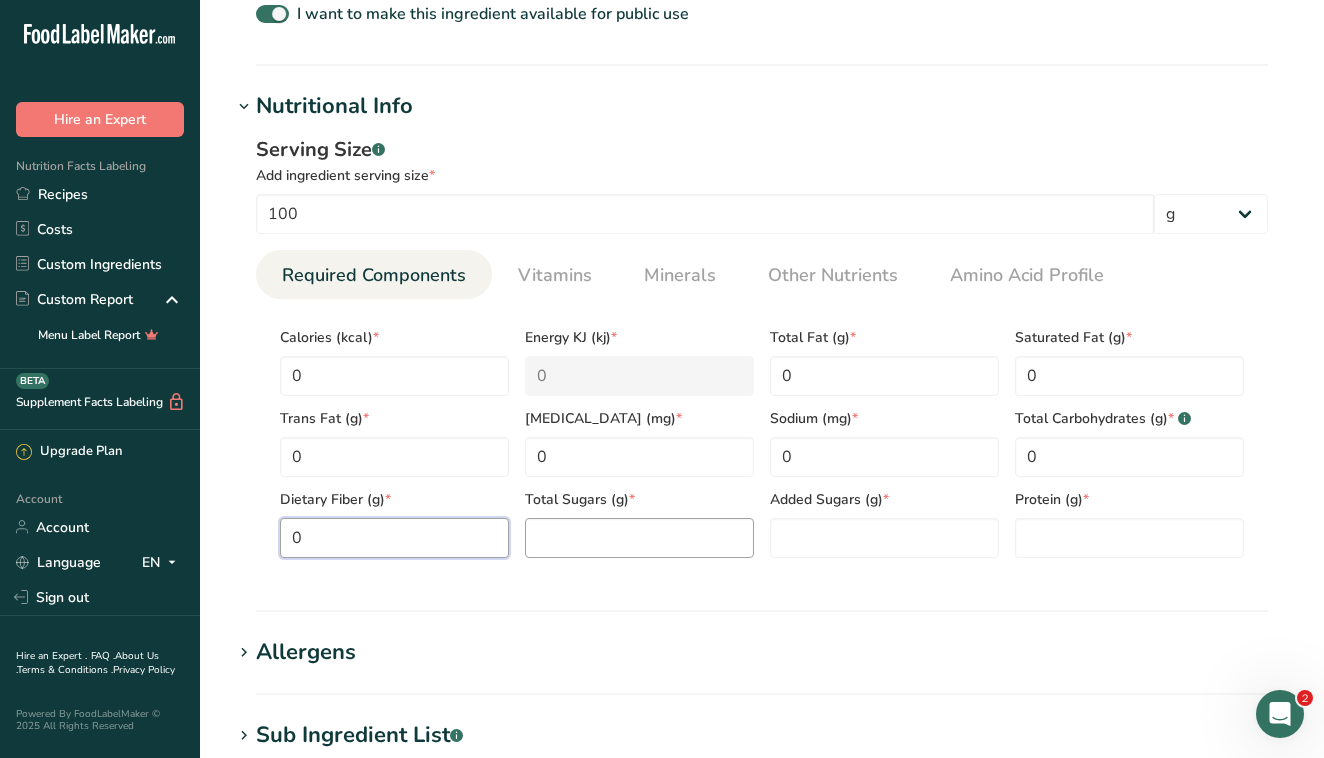 type on "0" 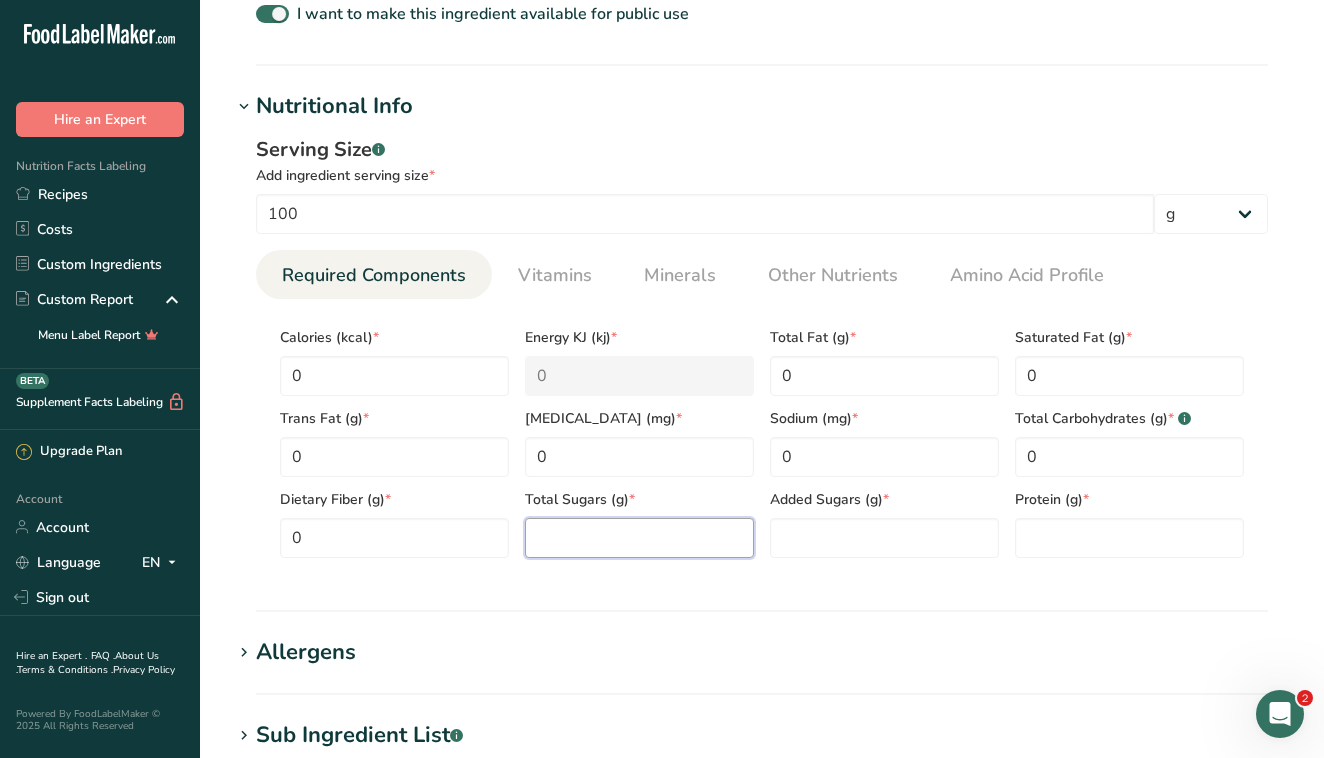 click at bounding box center [639, 538] 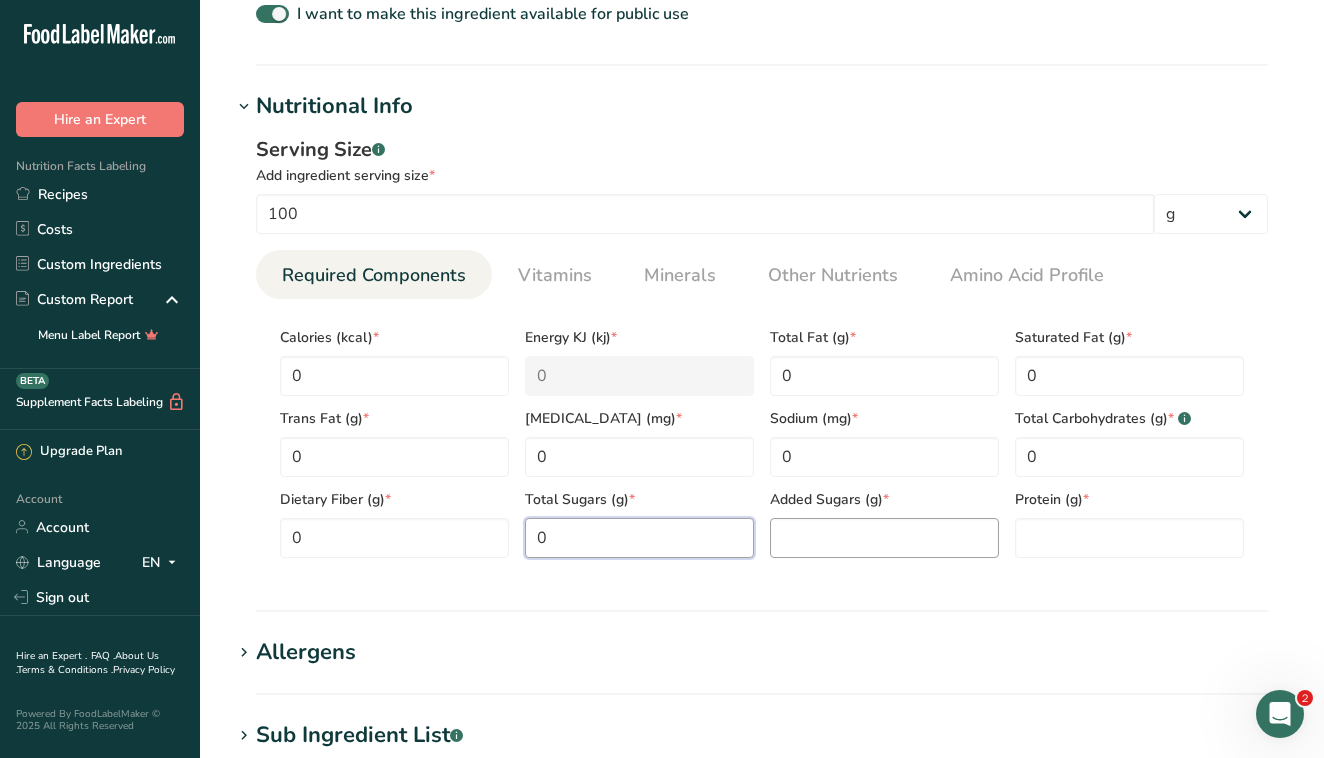 type on "0" 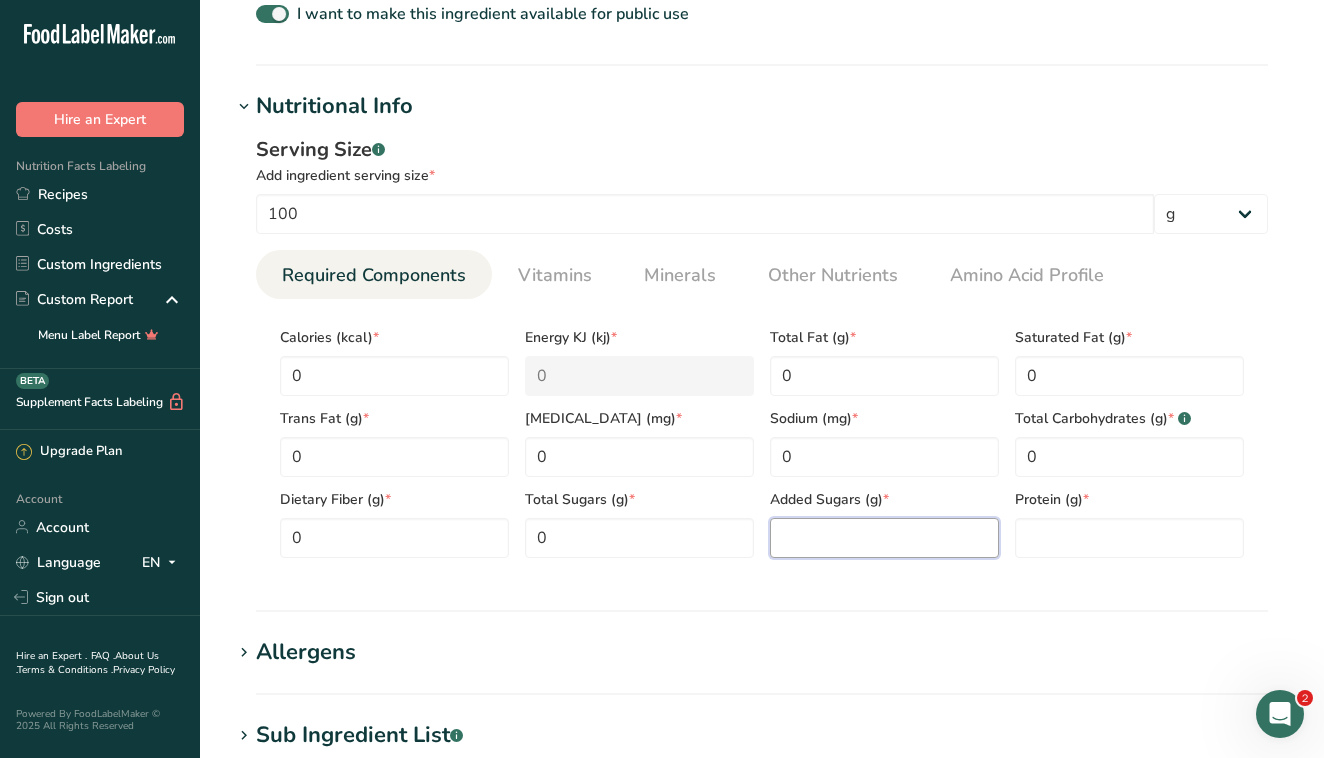 click at bounding box center (884, 538) 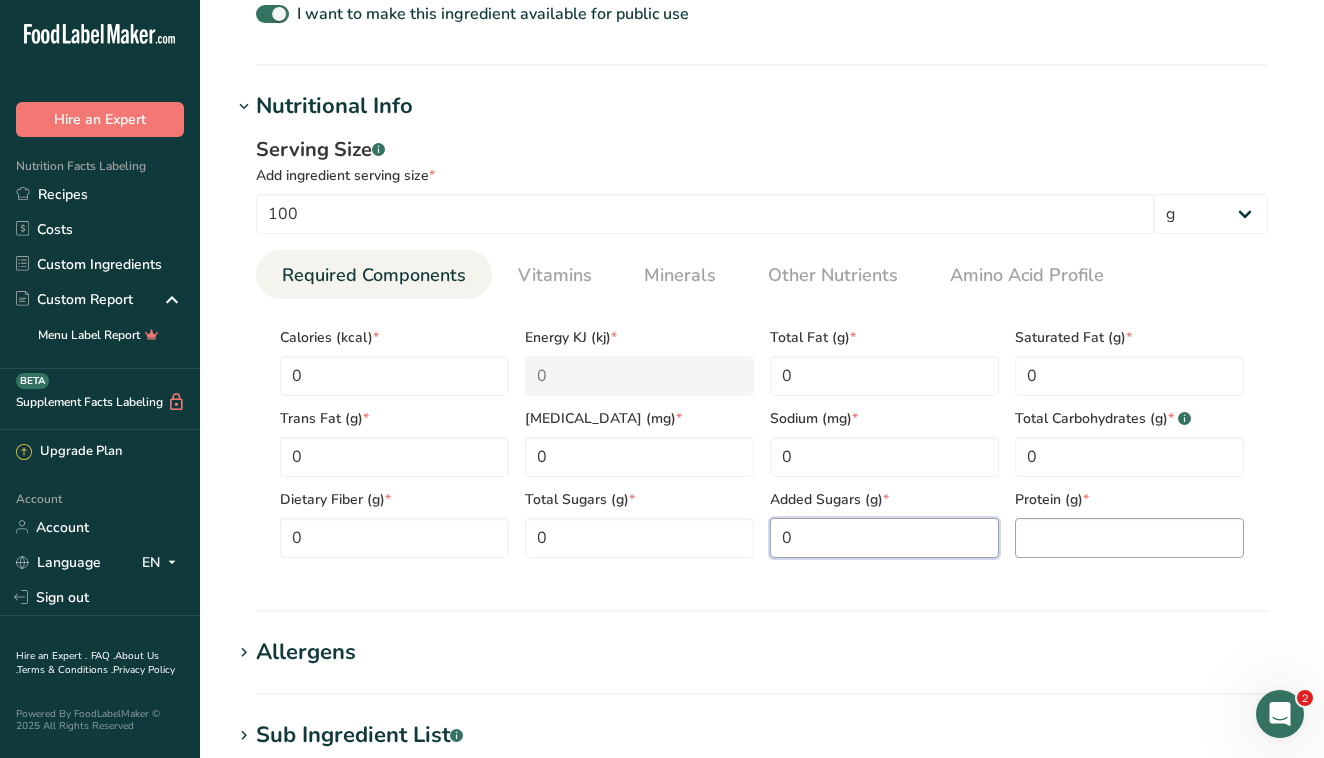 type on "0" 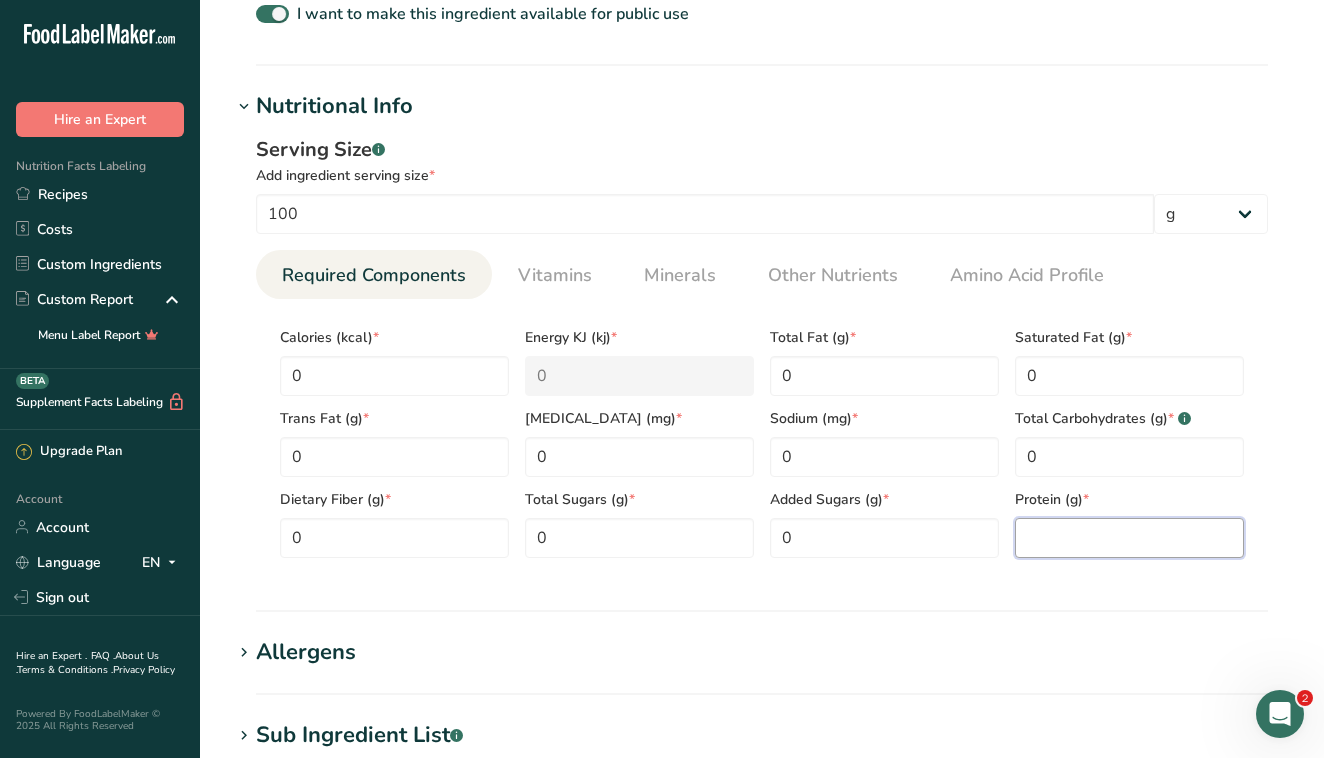 click at bounding box center [1129, 538] 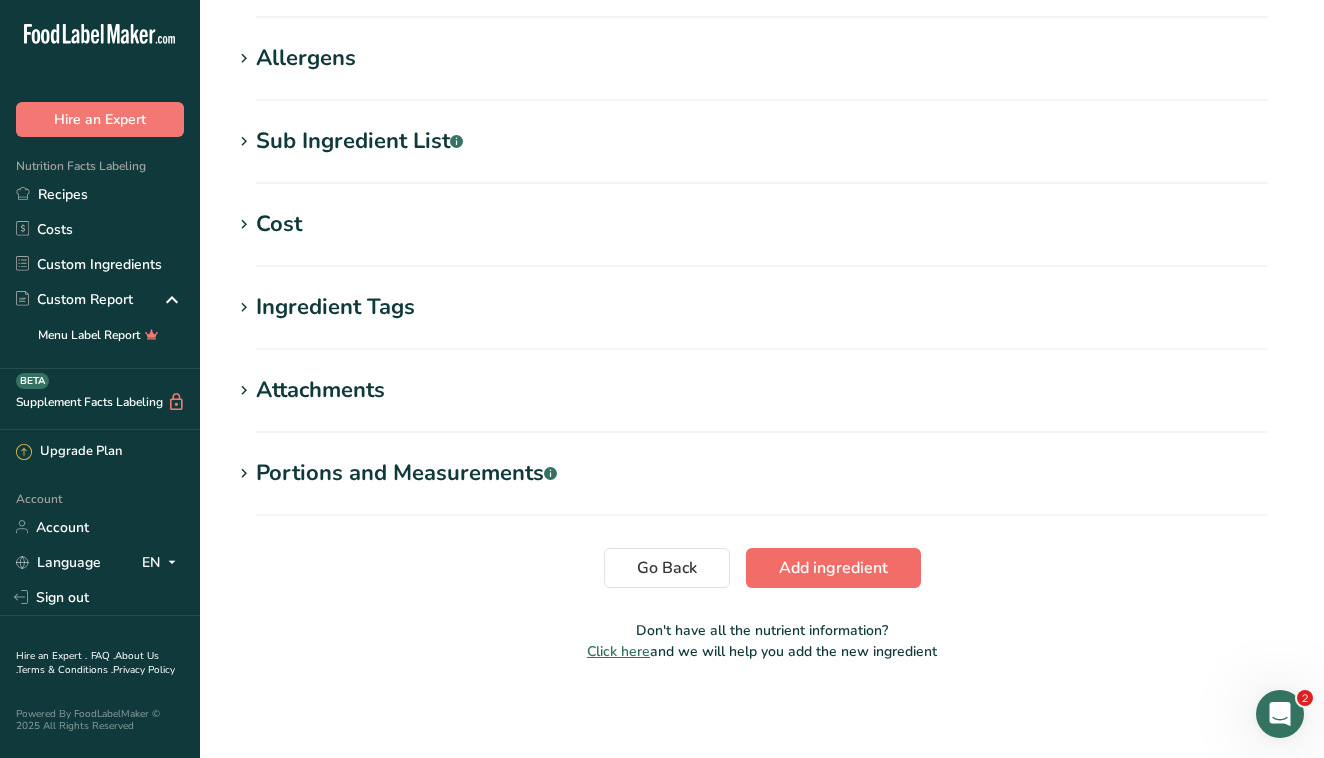 type on "0" 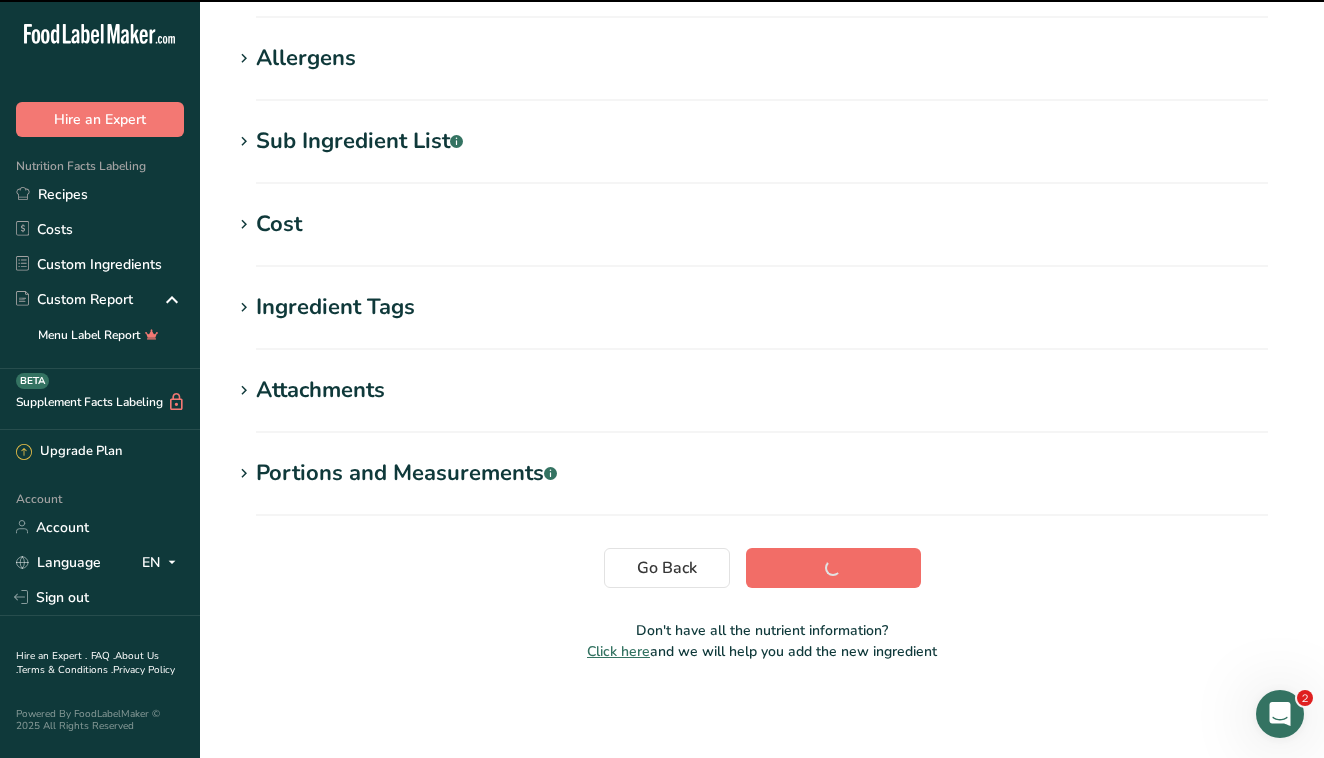 scroll, scrollTop: 300, scrollLeft: 0, axis: vertical 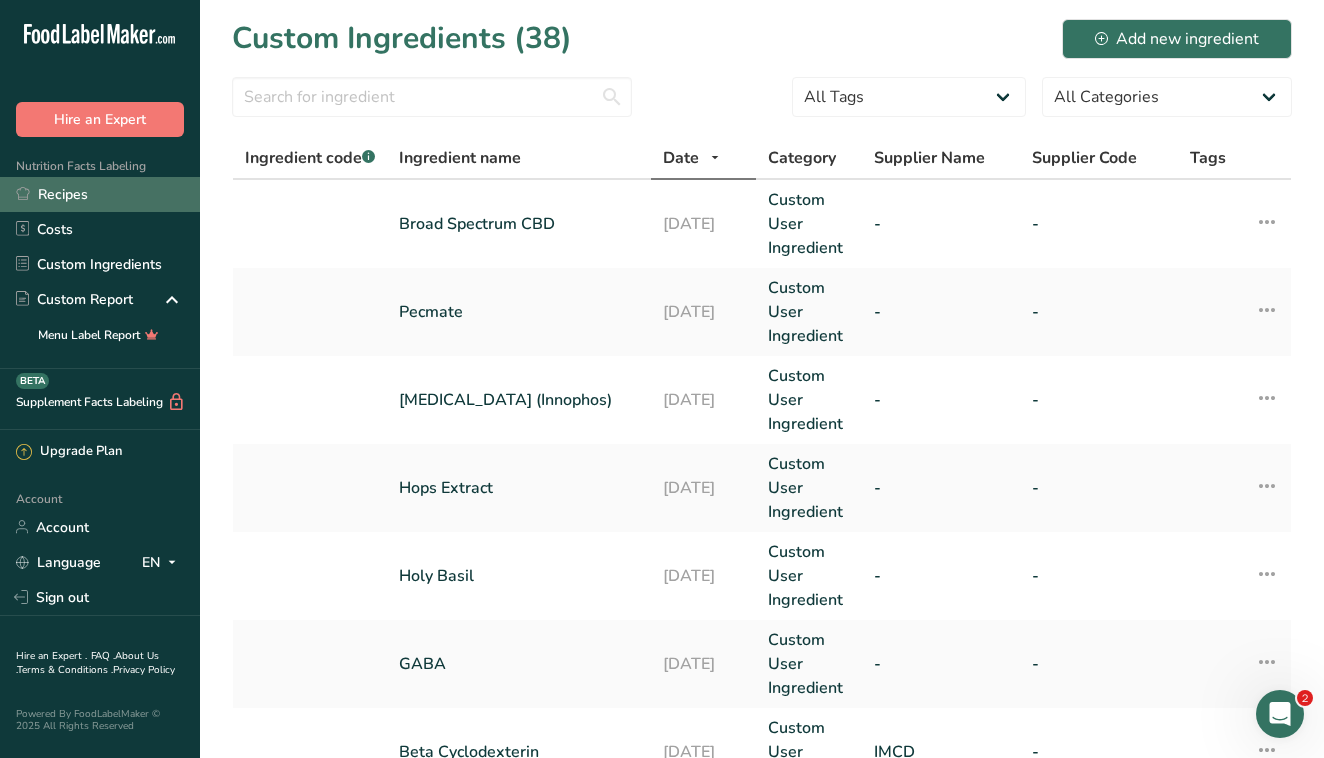 click on "Recipes" at bounding box center (100, 194) 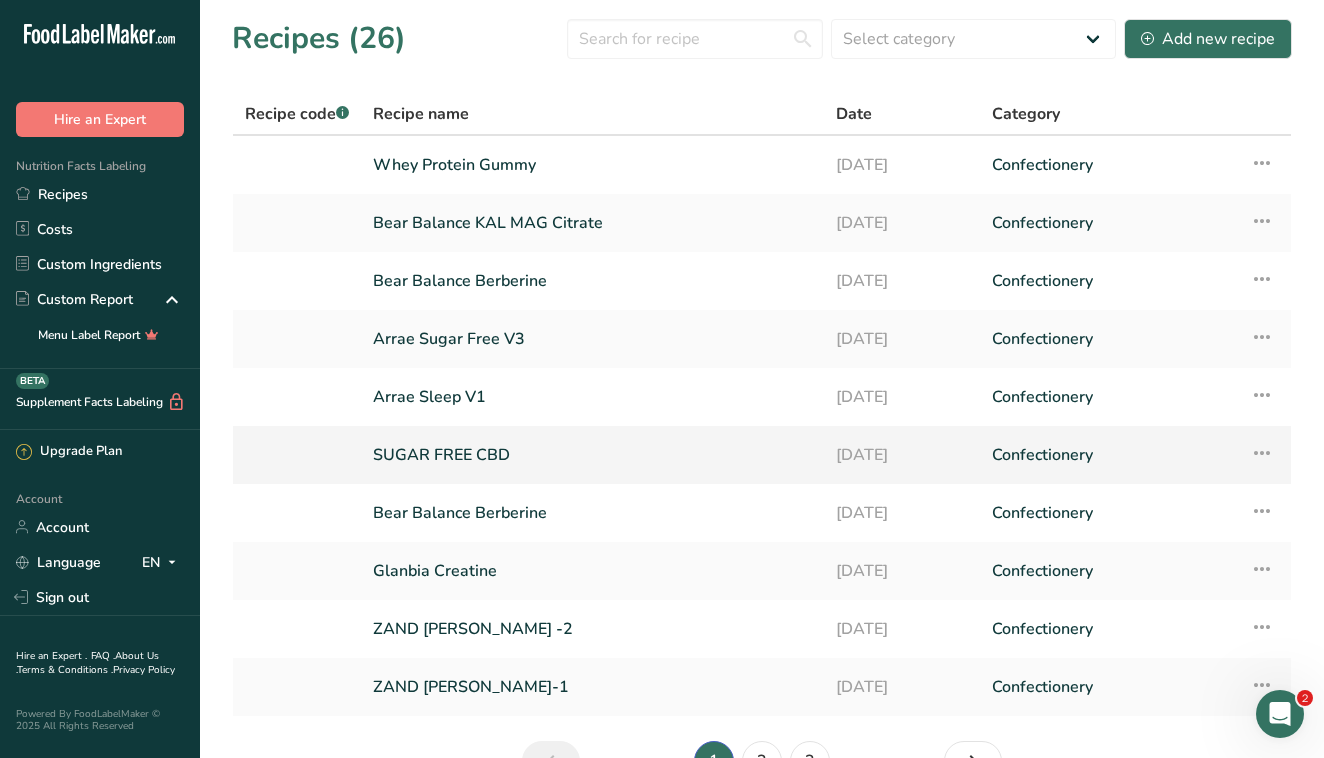 click on "SUGAR FREE CBD" at bounding box center (592, 455) 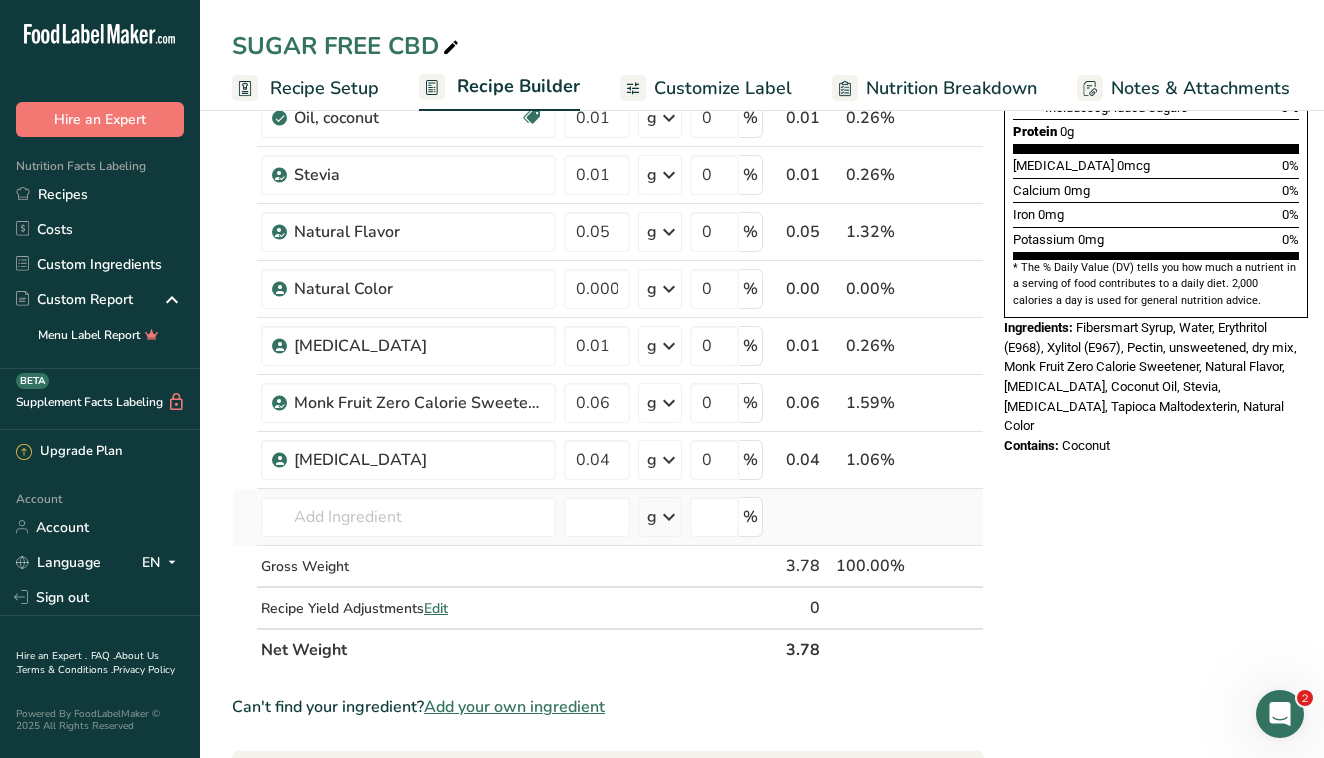 scroll, scrollTop: 515, scrollLeft: 0, axis: vertical 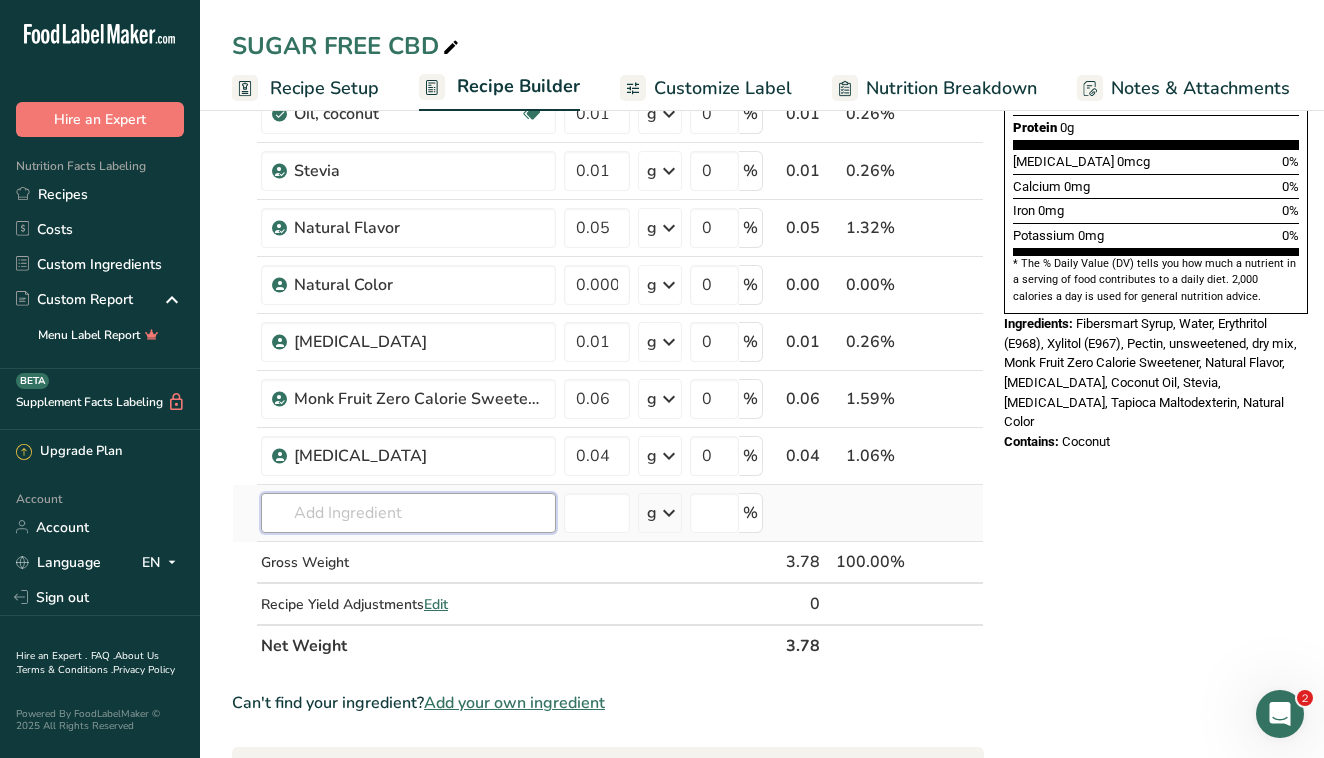 click at bounding box center [408, 513] 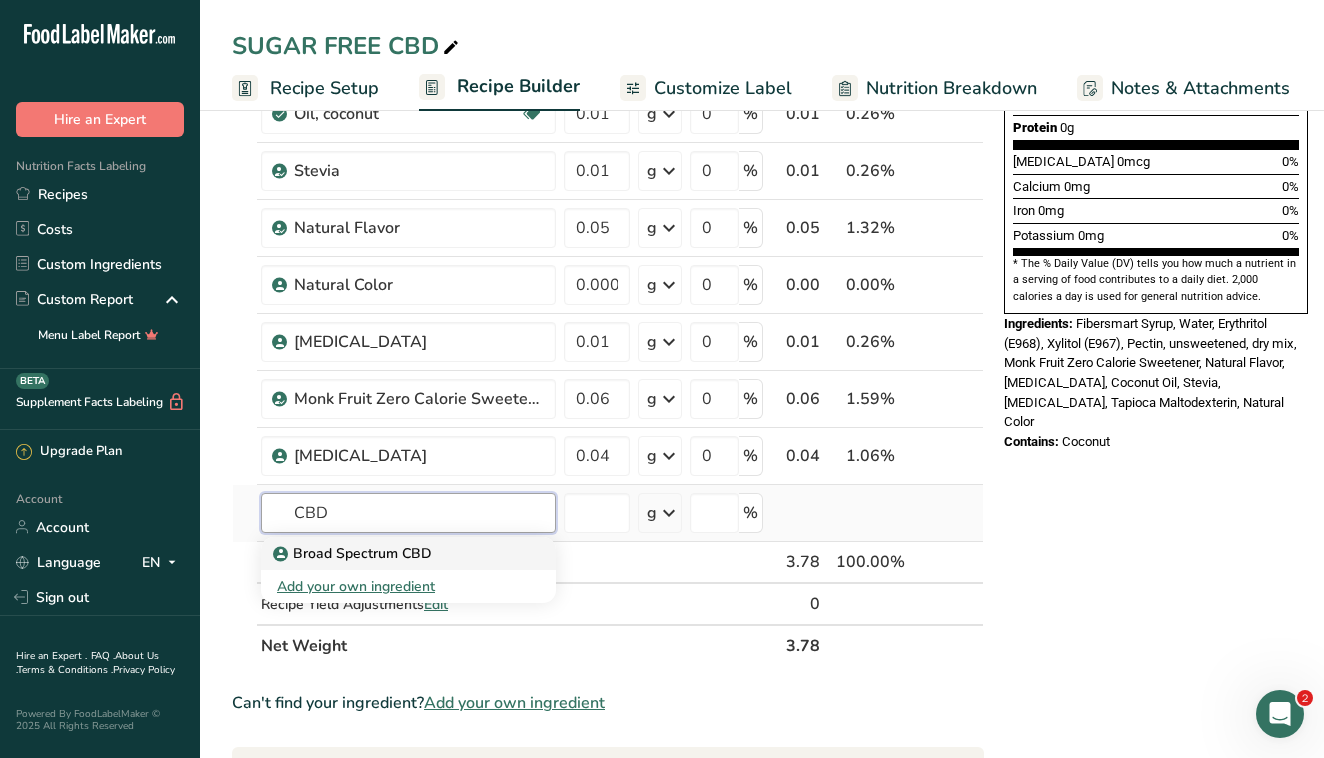 type on "CBD" 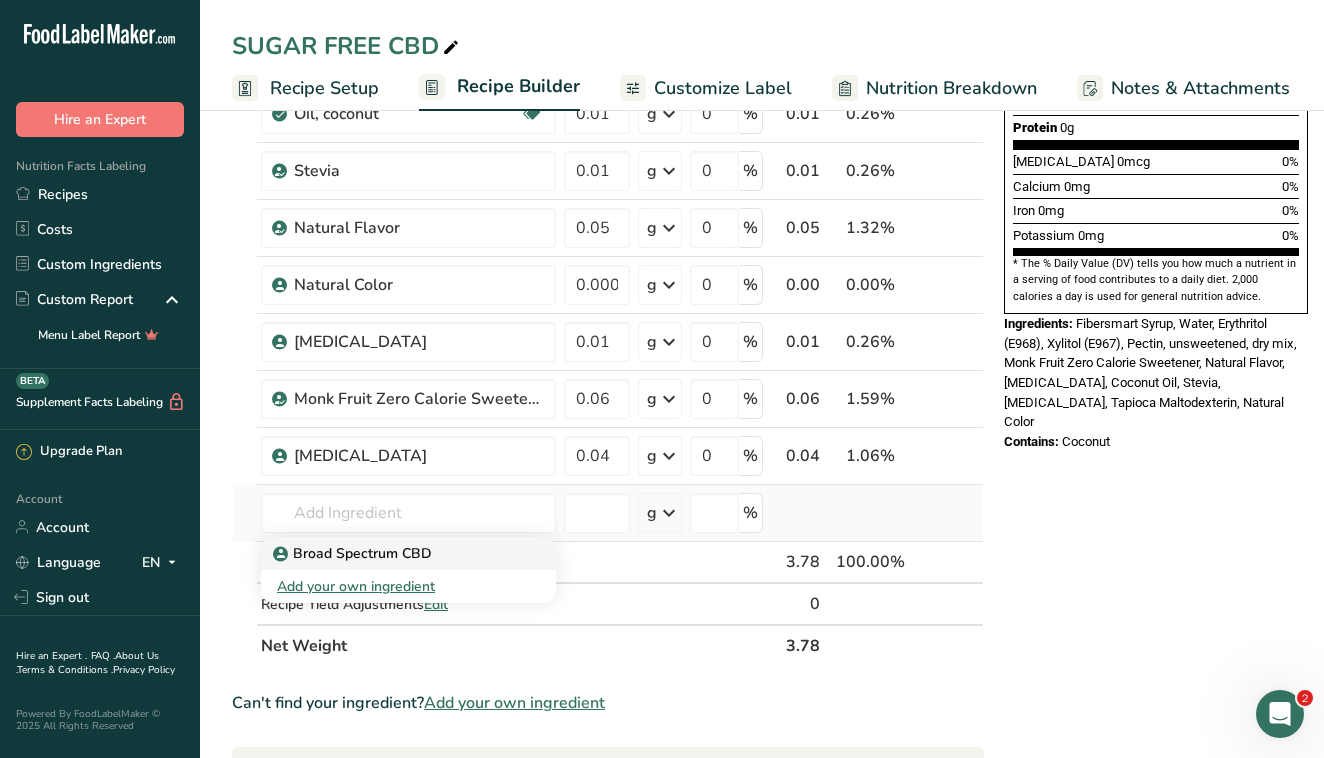 click on "Broad Spectrum CBD" at bounding box center [354, 553] 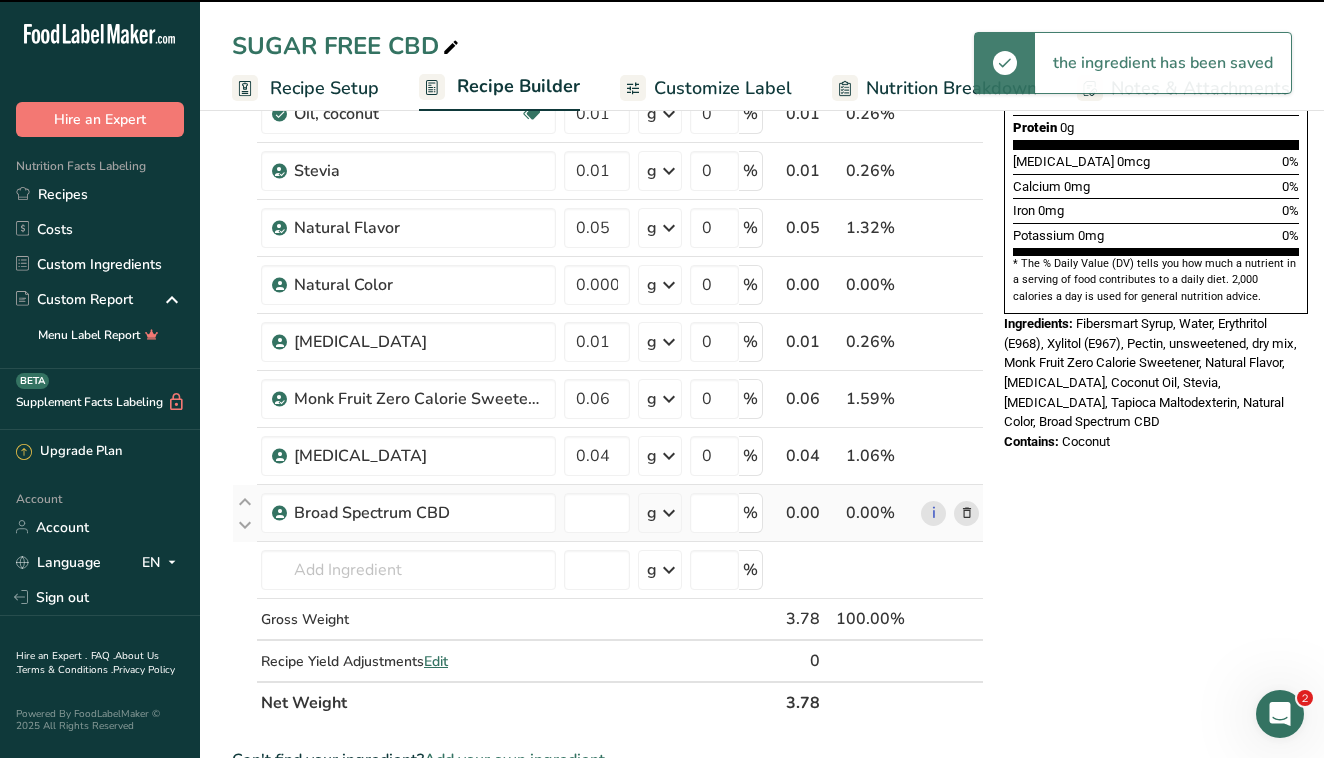 type on "0" 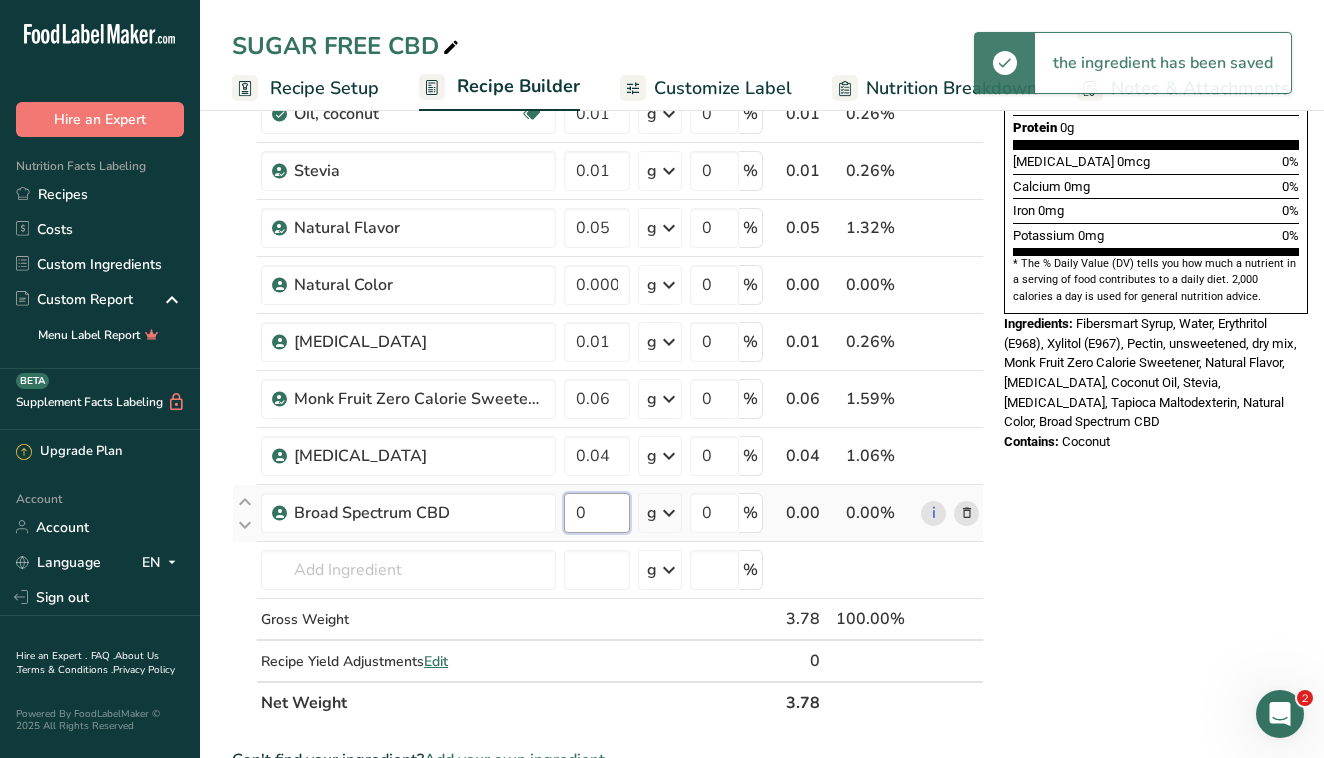click on "0" at bounding box center [597, 513] 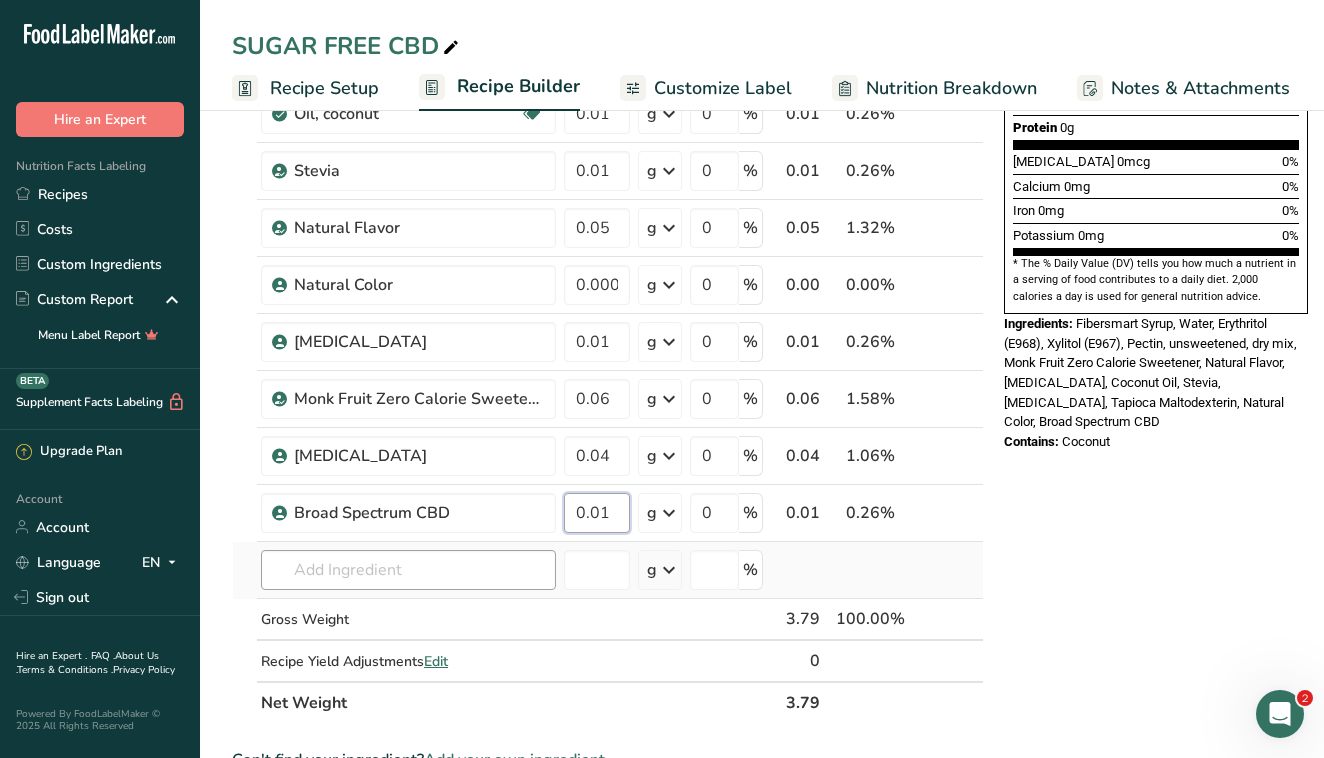 type on "0.01" 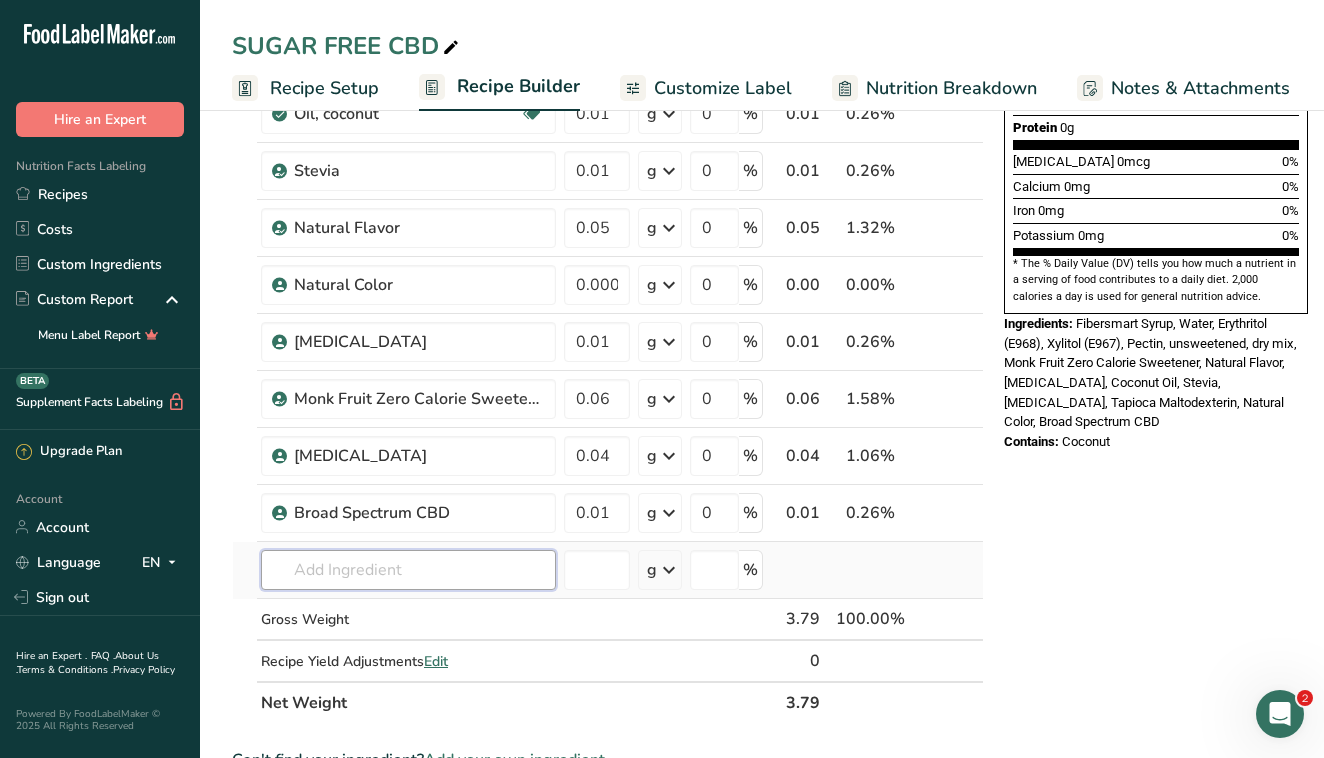 click on "Ingredient *
Amount *
Unit *
Waste *   .a-a{fill:#347362;}.b-a{fill:#fff;}          Grams
Percentage
Beverages, water, tap, municipal
0.779
g
Portions
1 fl oz
1 bottle 8 fl oz
1 liter
See more
Weight Units
g
kg
mg
See more
Volume Units
l
Volume units require a density conversion. If you know your ingredient's density enter it below. Otherwise, click on "RIA" our AI Regulatory bot - she will be able to help you
lb/ft3
g/cm3
Confirm
mL
lb/ft3
g/cm3
fl oz" at bounding box center [608, 212] 